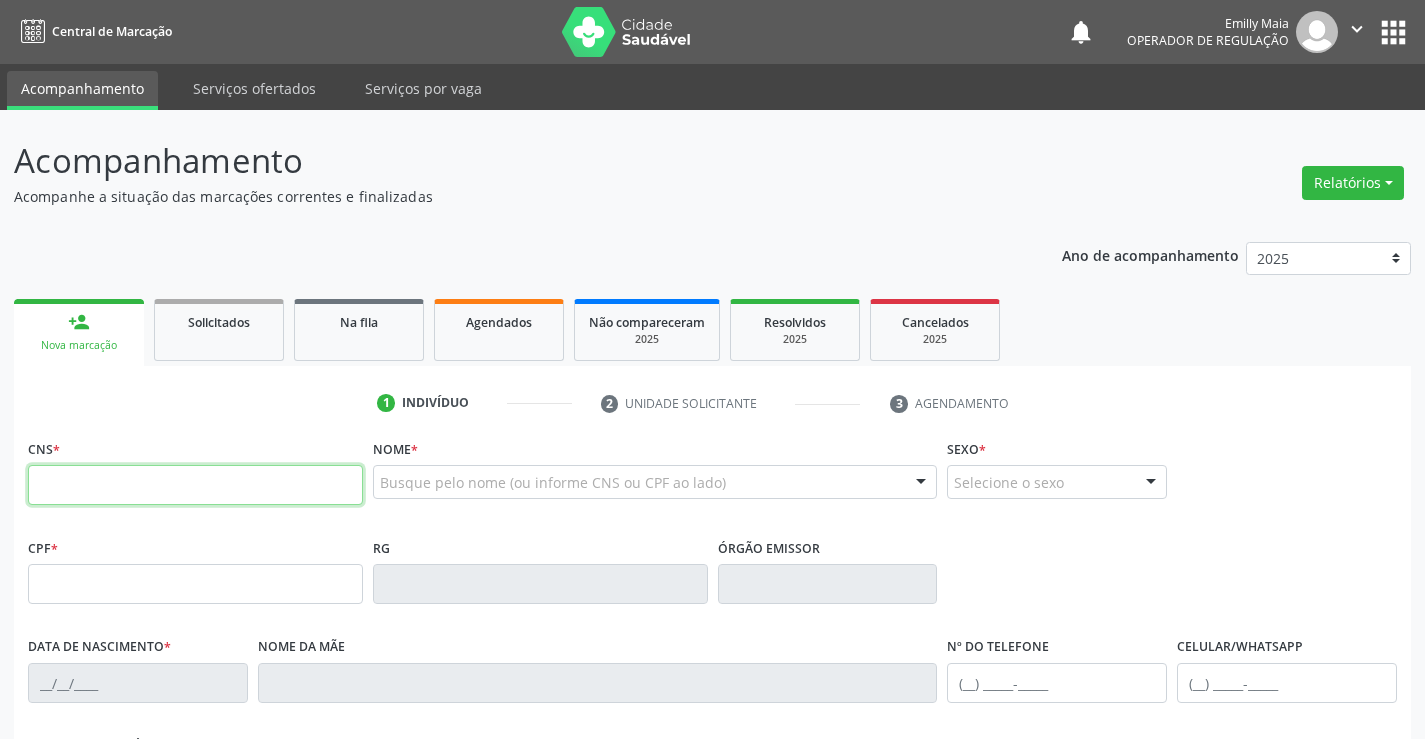 scroll, scrollTop: 0, scrollLeft: 0, axis: both 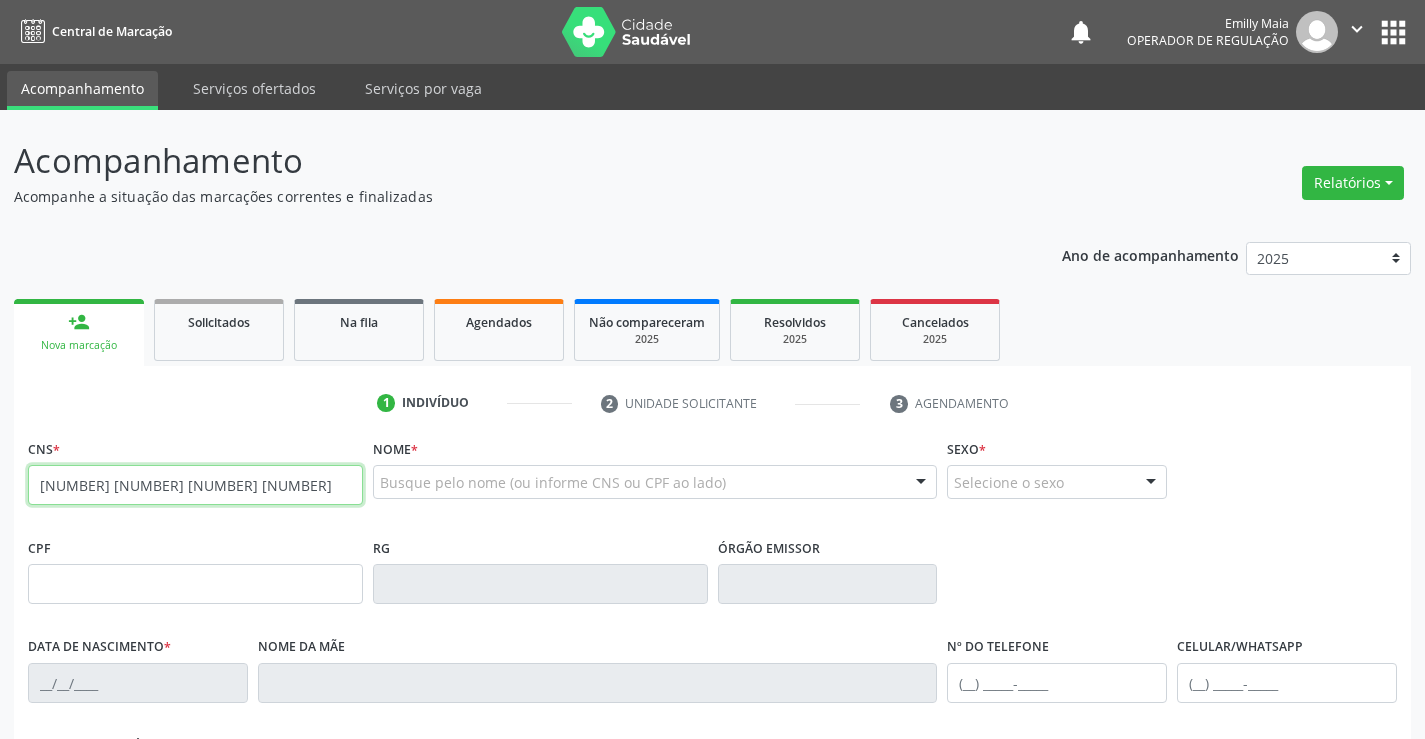 type on "[NUMBER] [NUMBER] [NUMBER] [NUMBER]" 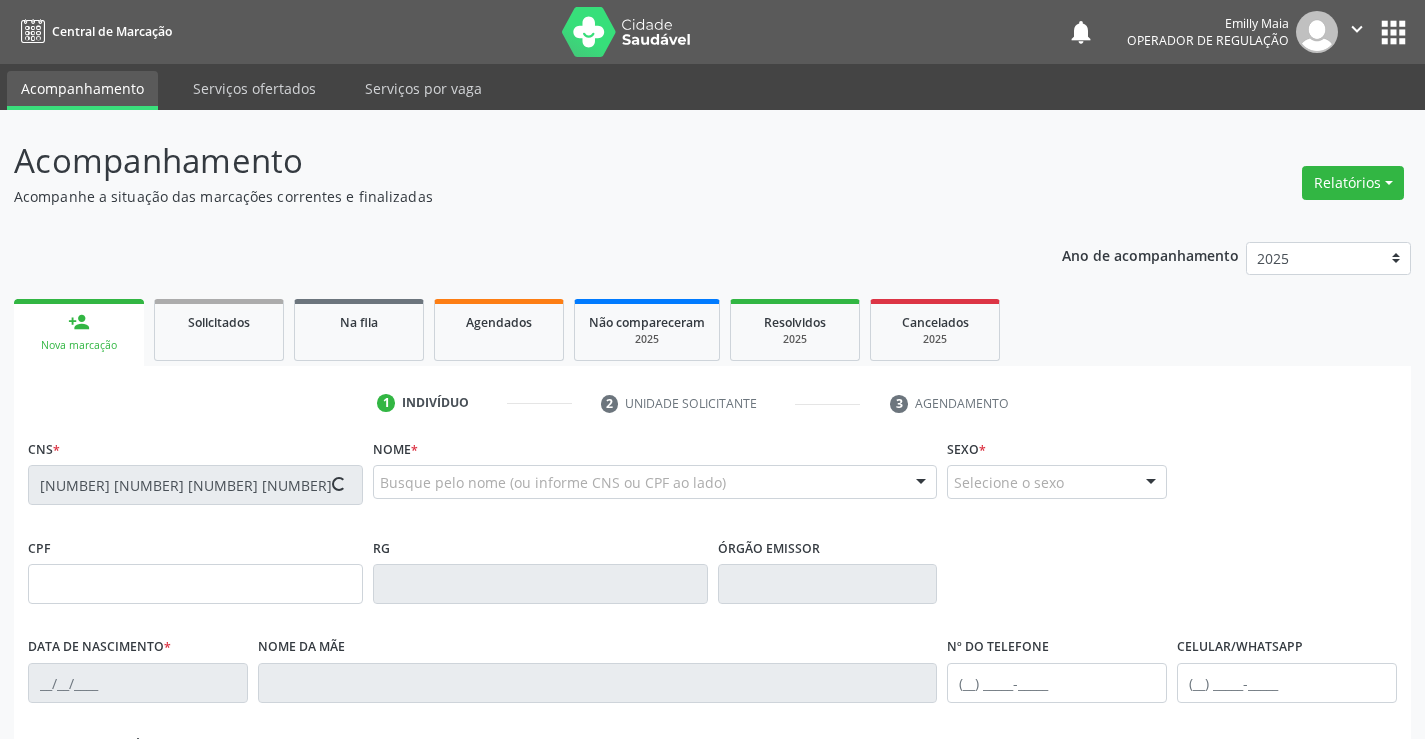 type on "[NUMBER]-[NUMBER]-[NUMBER]" 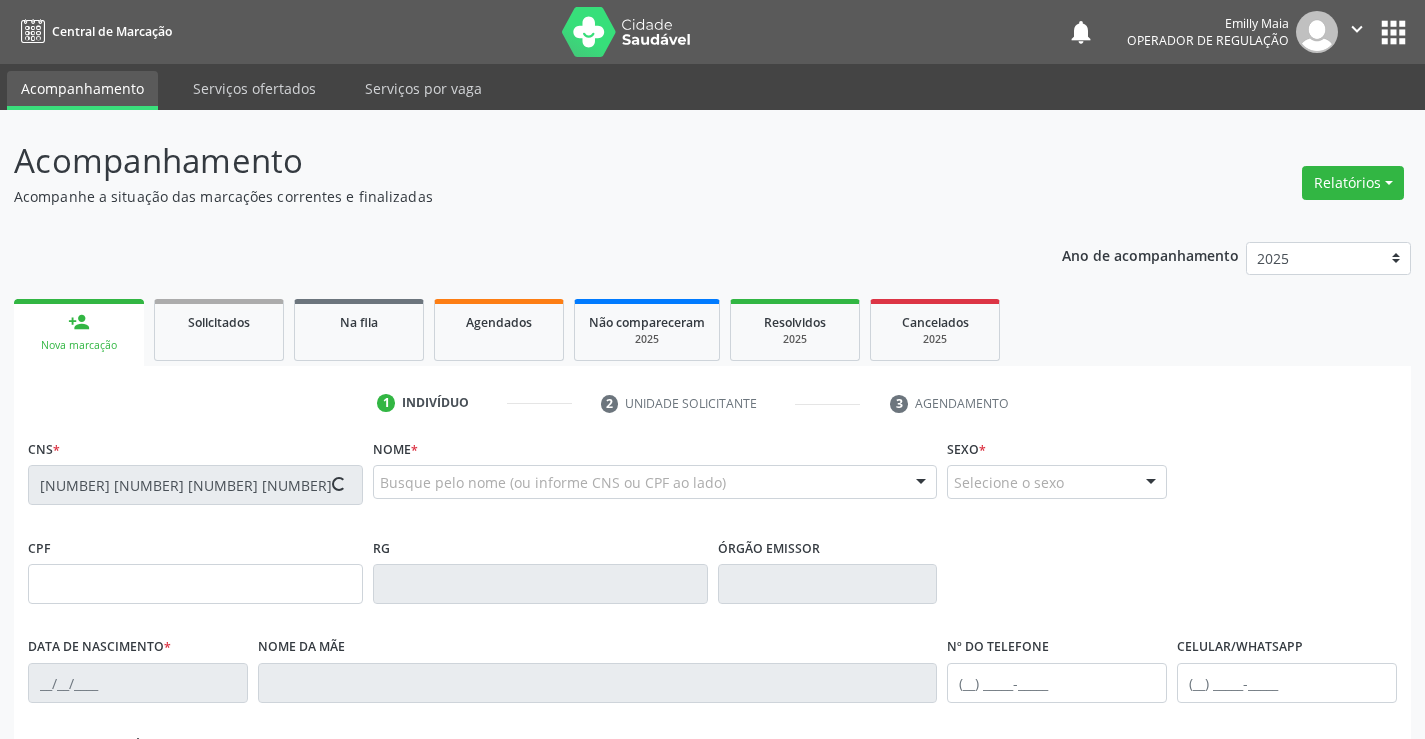 type on "[NUMBER]" 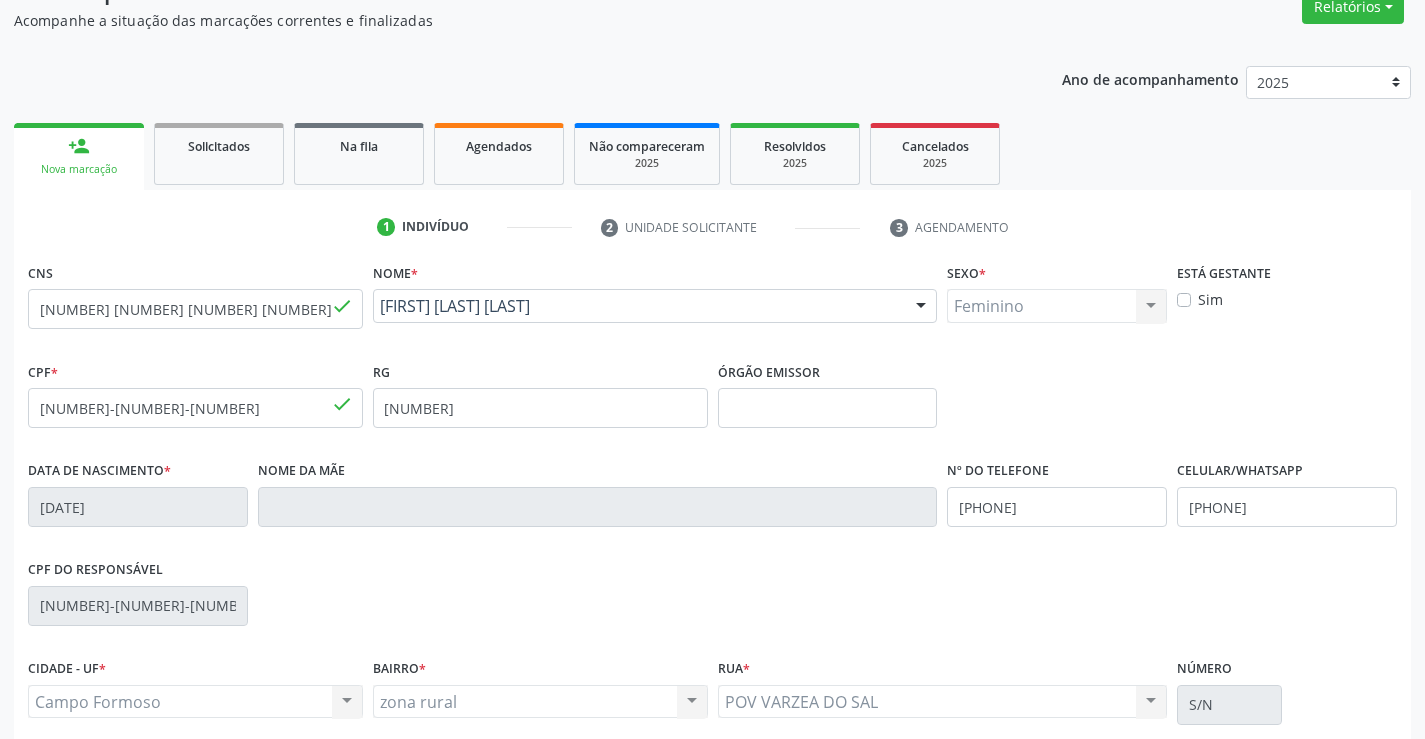 scroll, scrollTop: 345, scrollLeft: 0, axis: vertical 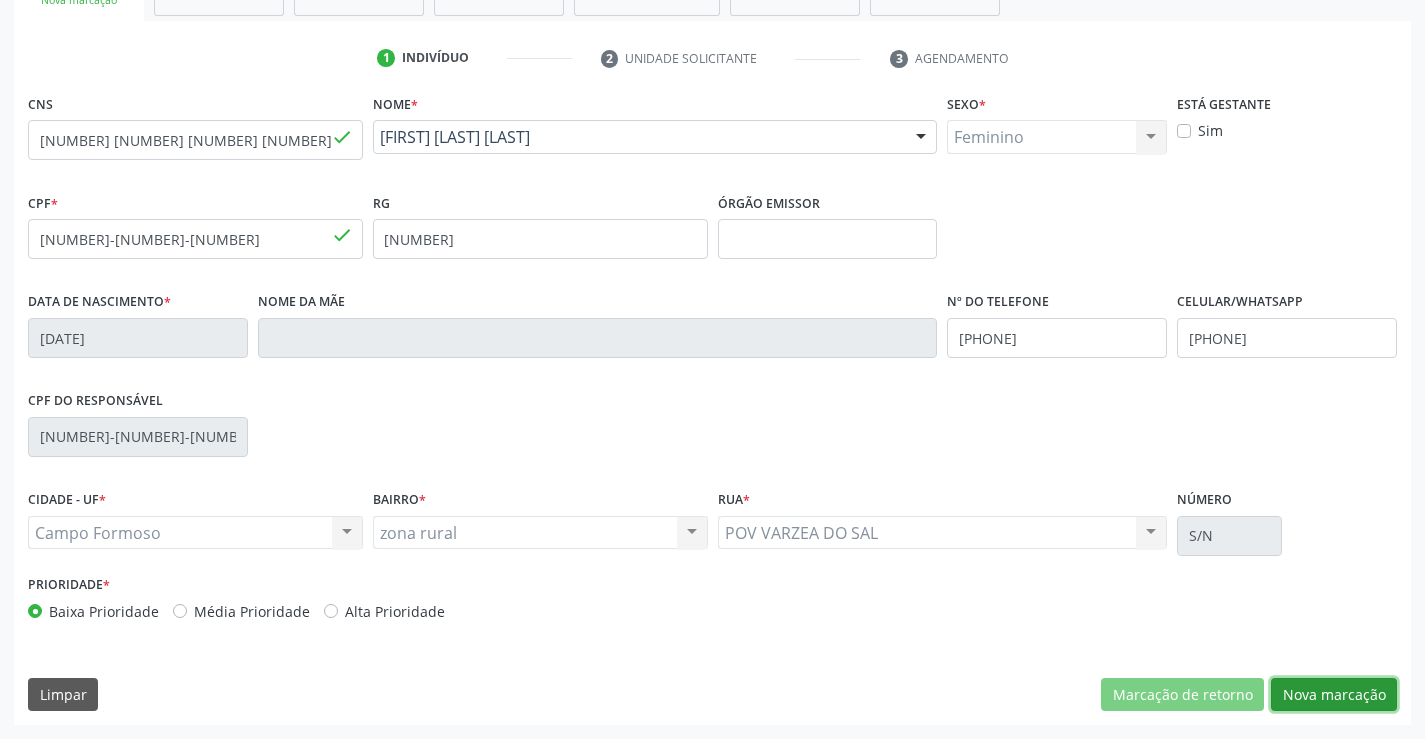 click on "Nova marcação" at bounding box center (1334, 695) 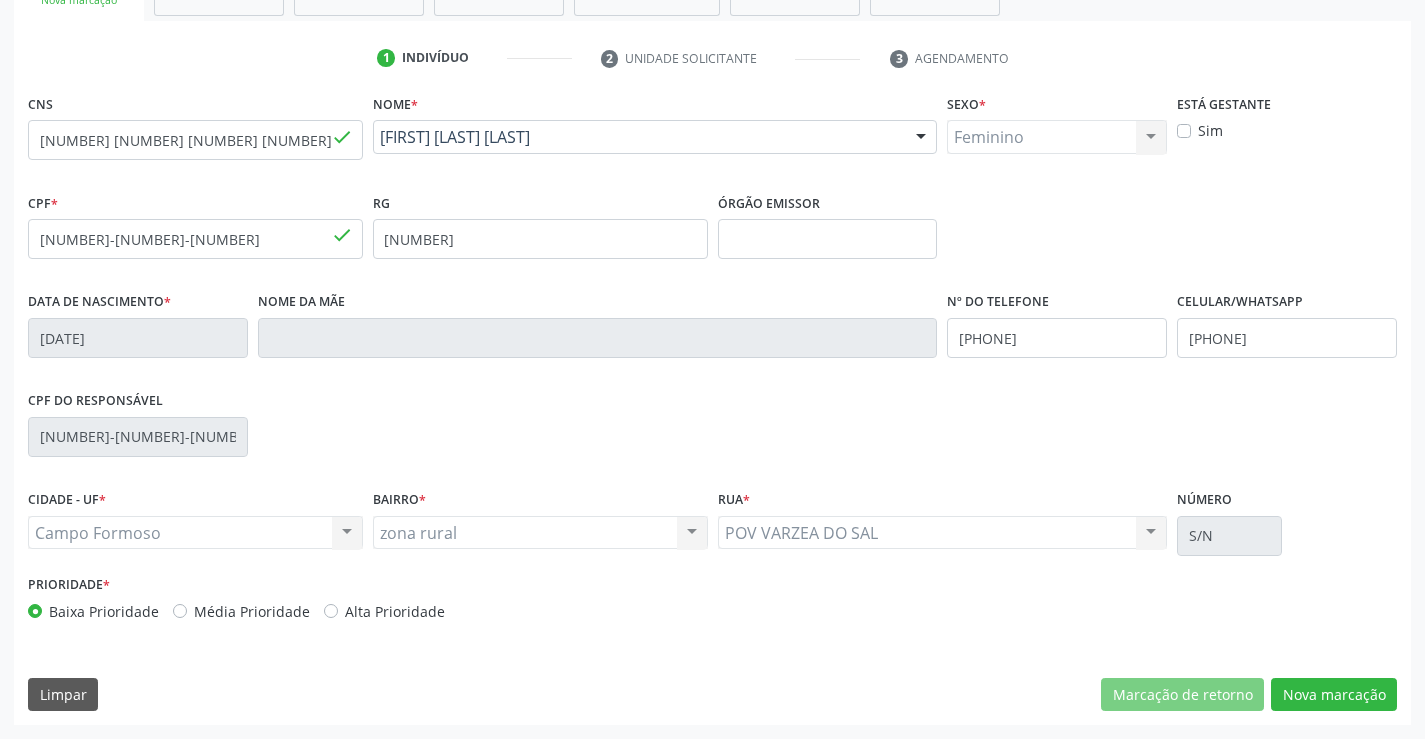 scroll, scrollTop: 167, scrollLeft: 0, axis: vertical 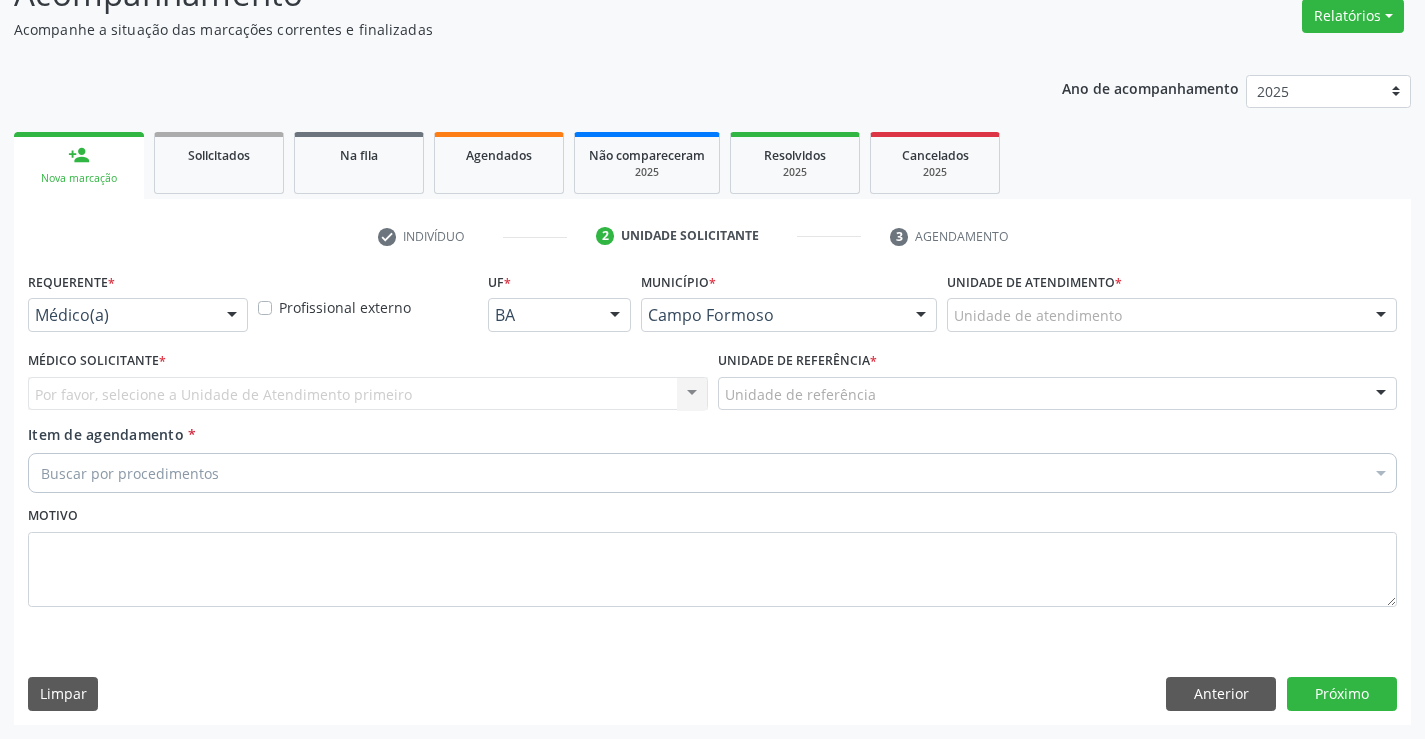 click on "Requerente
*
Médico(a)         Médico(a)   Enfermeiro(a)   Paciente
Nenhum resultado encontrado para: "   "
Não há nenhuma opção para ser exibida." at bounding box center (138, 299) 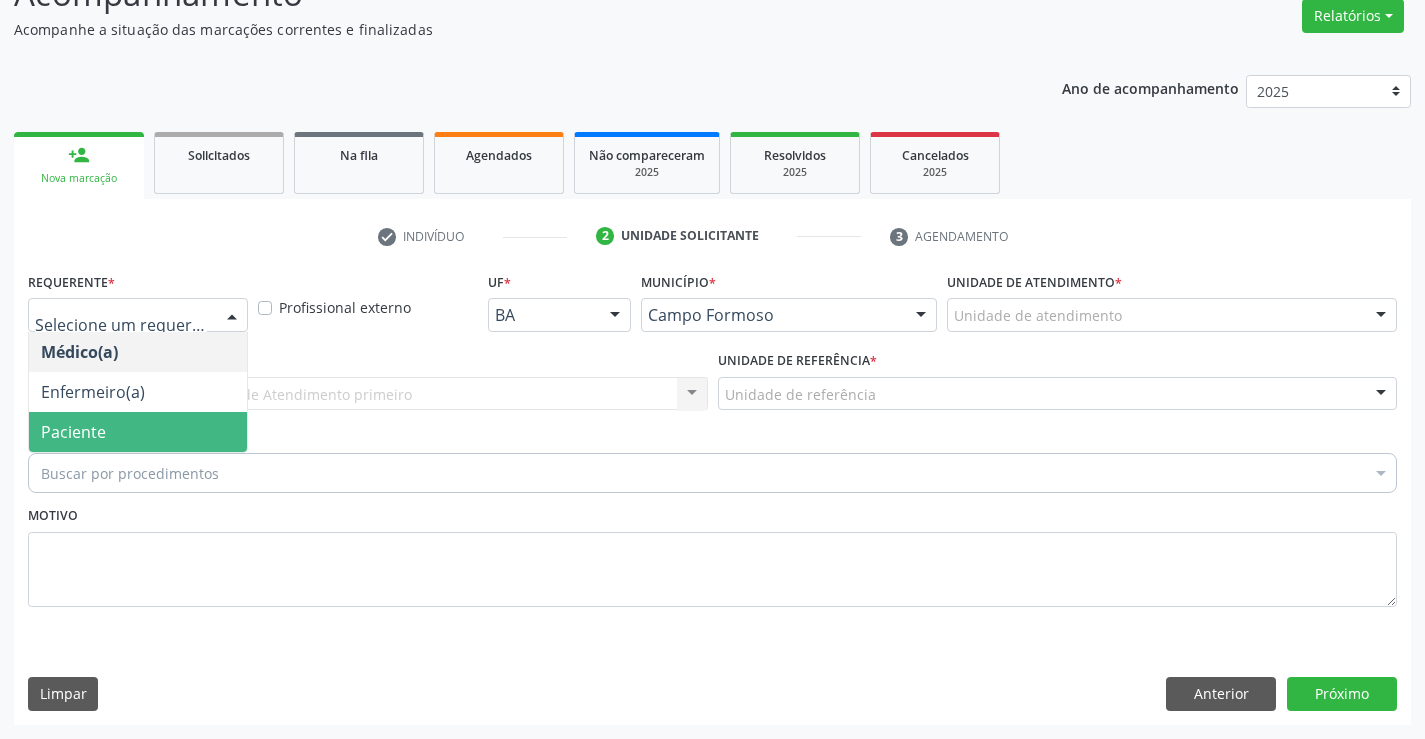click on "Paciente" at bounding box center (138, 432) 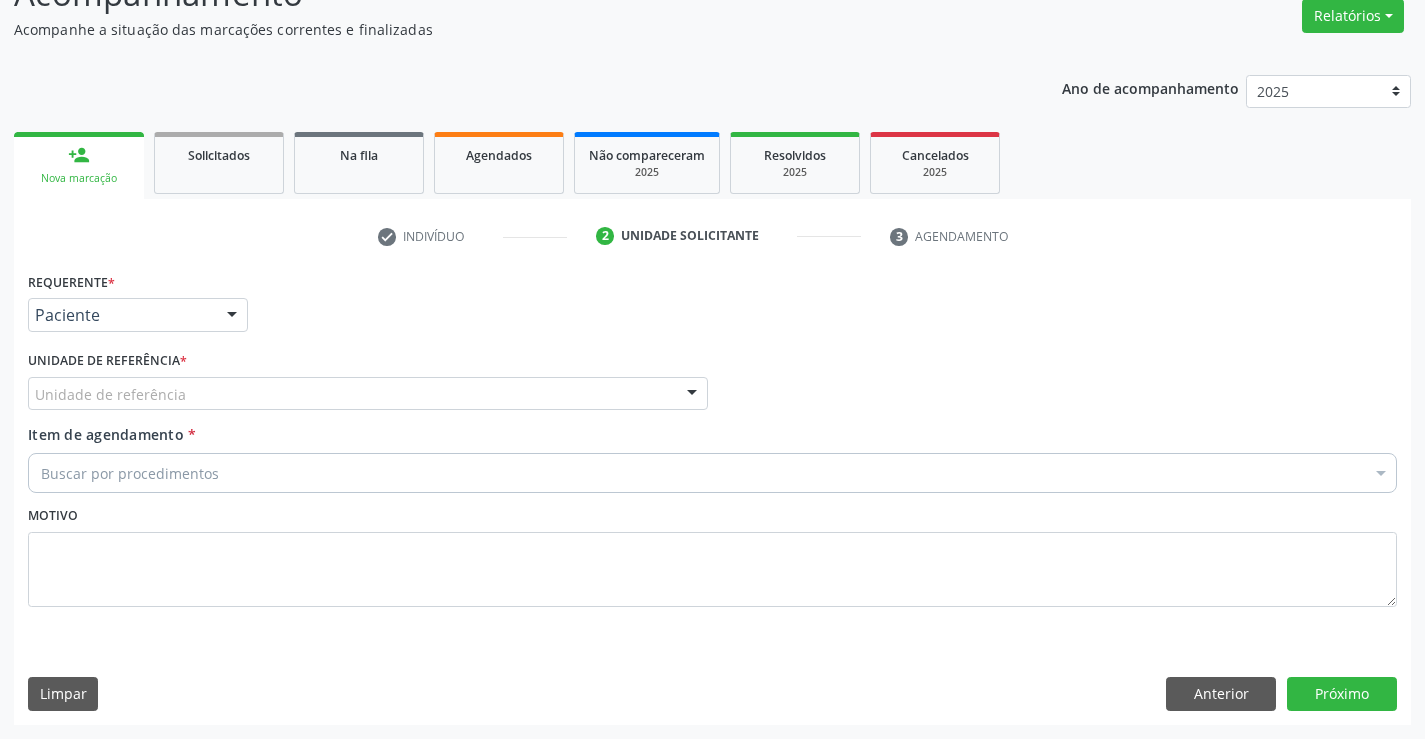 click on "Unidade de referência" at bounding box center (368, 394) 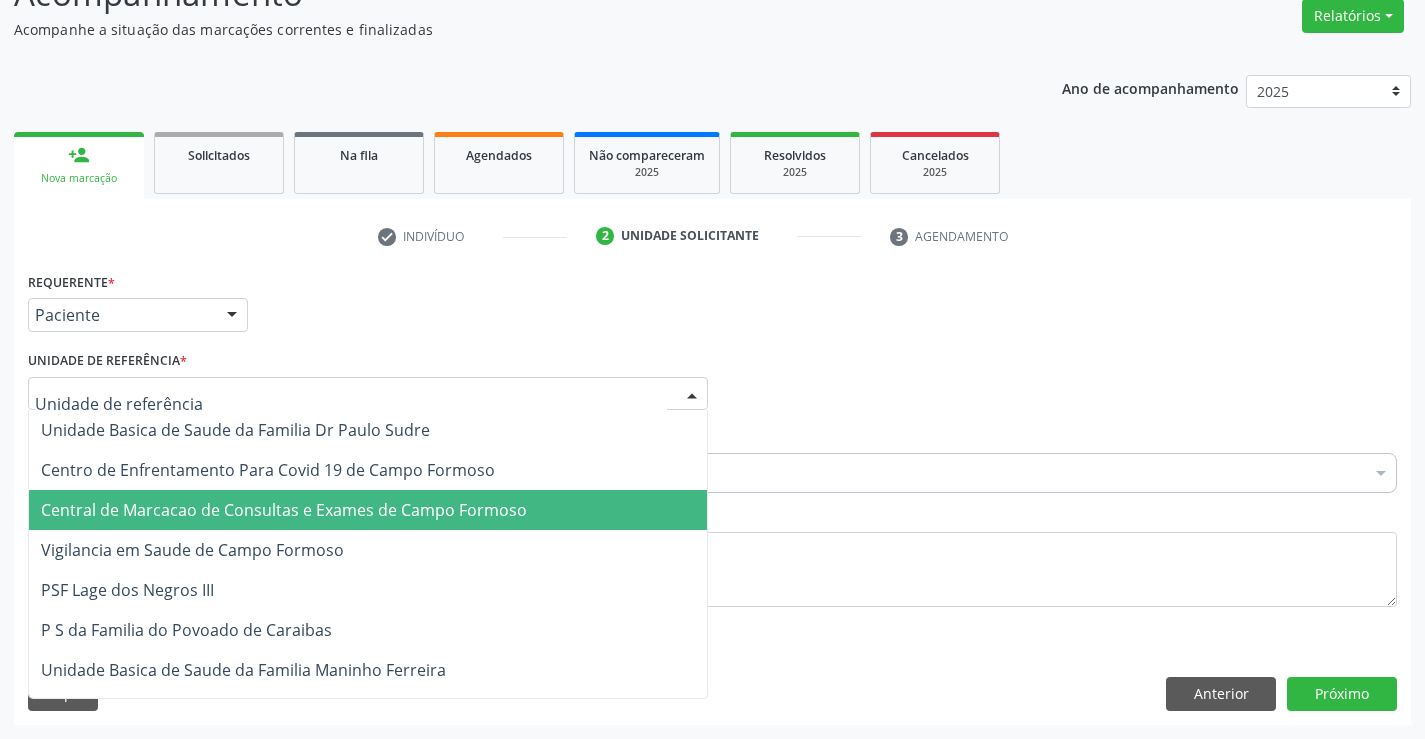click on "Central de Marcacao de Consultas e Exames de Campo Formoso" at bounding box center [284, 510] 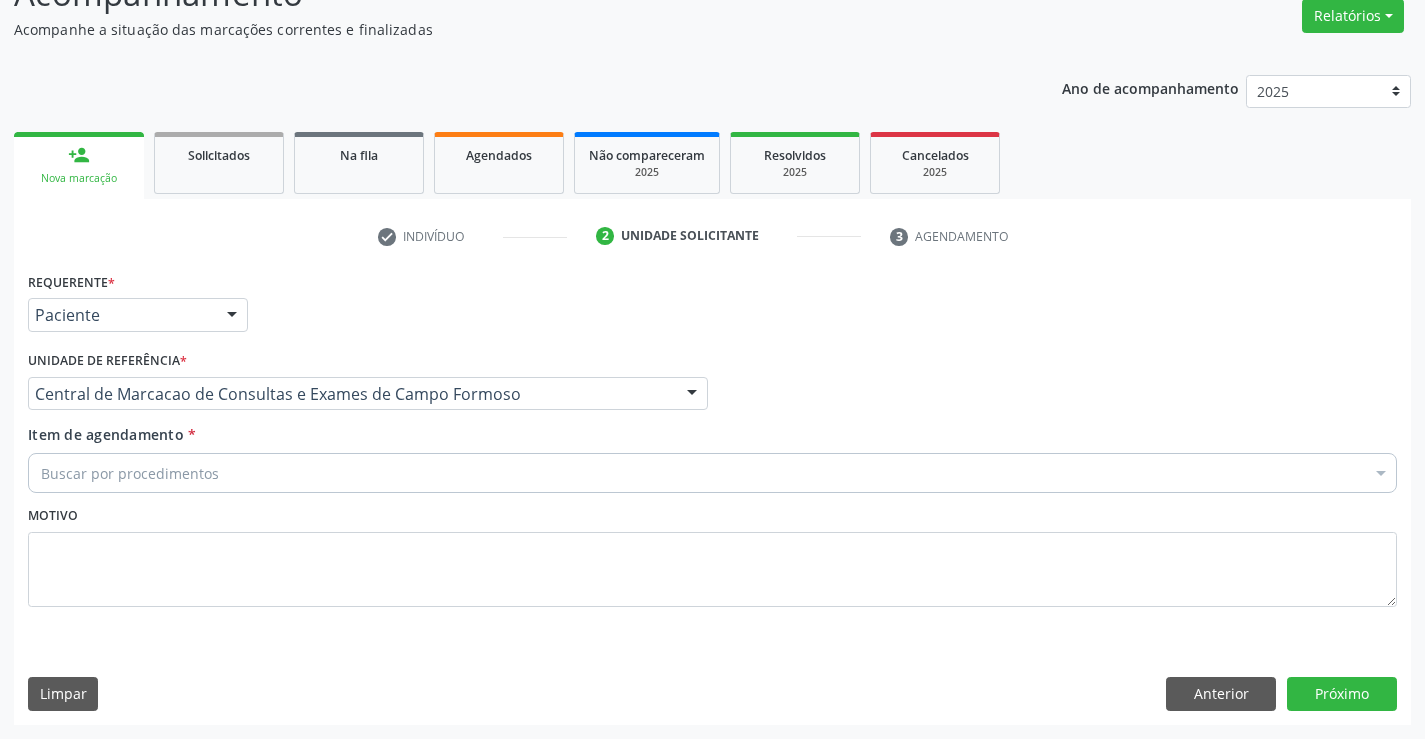 click on "Buscar por procedimentos" at bounding box center [712, 473] 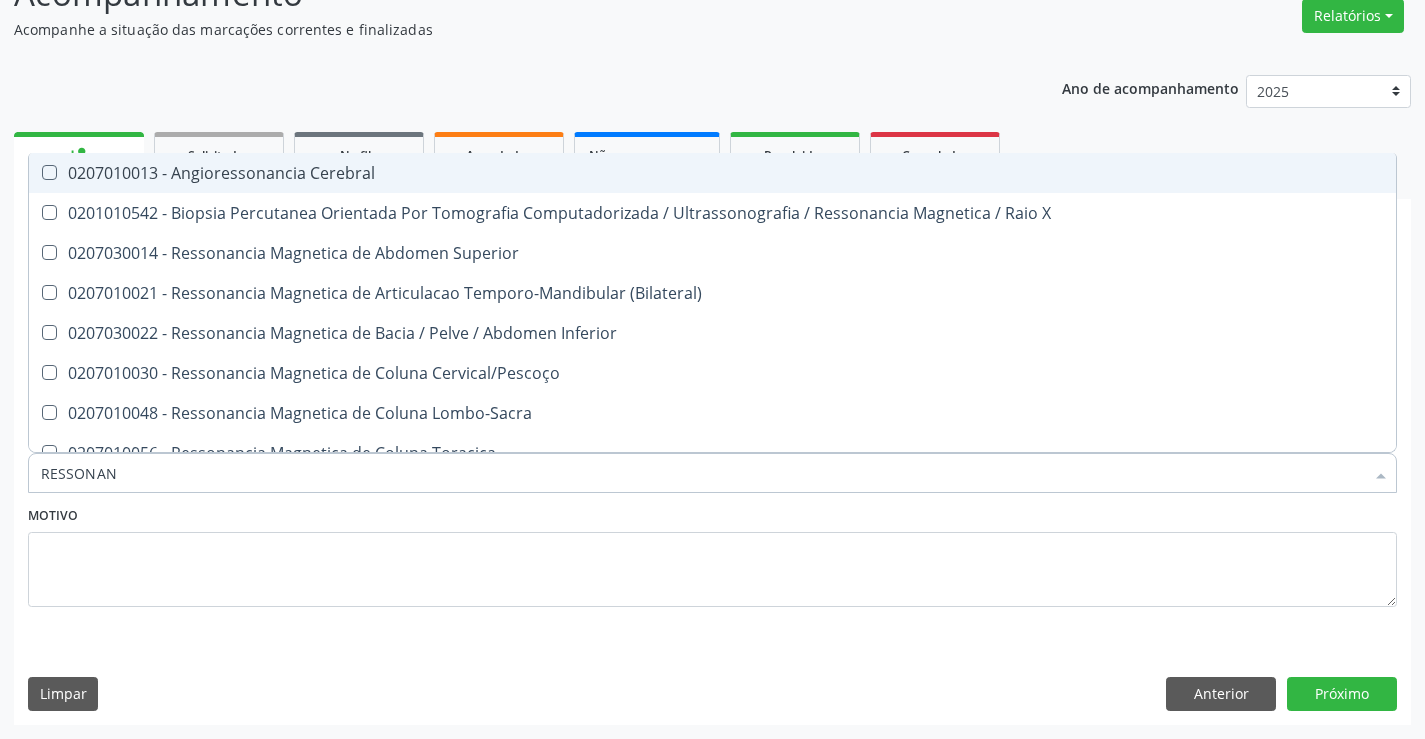 type on "RESSONANC" 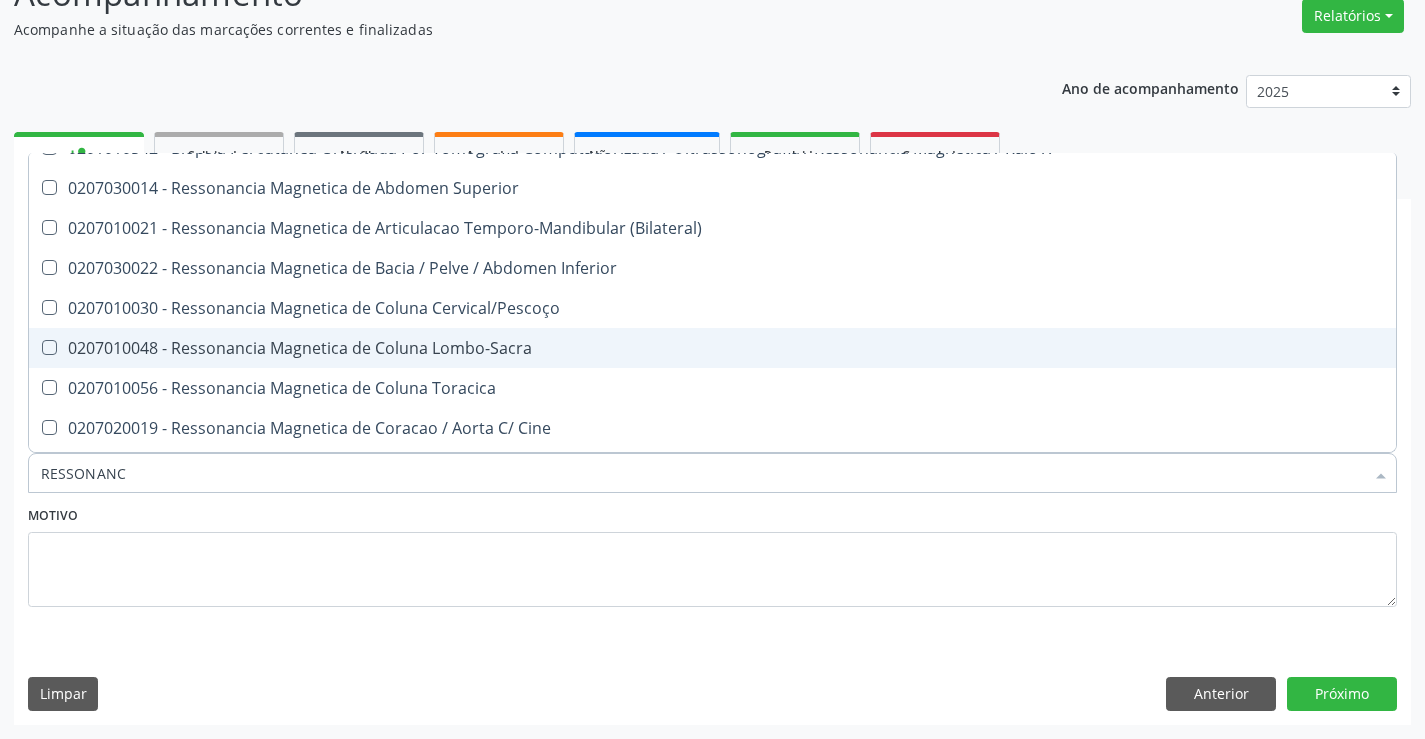 scroll, scrollTop: 100, scrollLeft: 0, axis: vertical 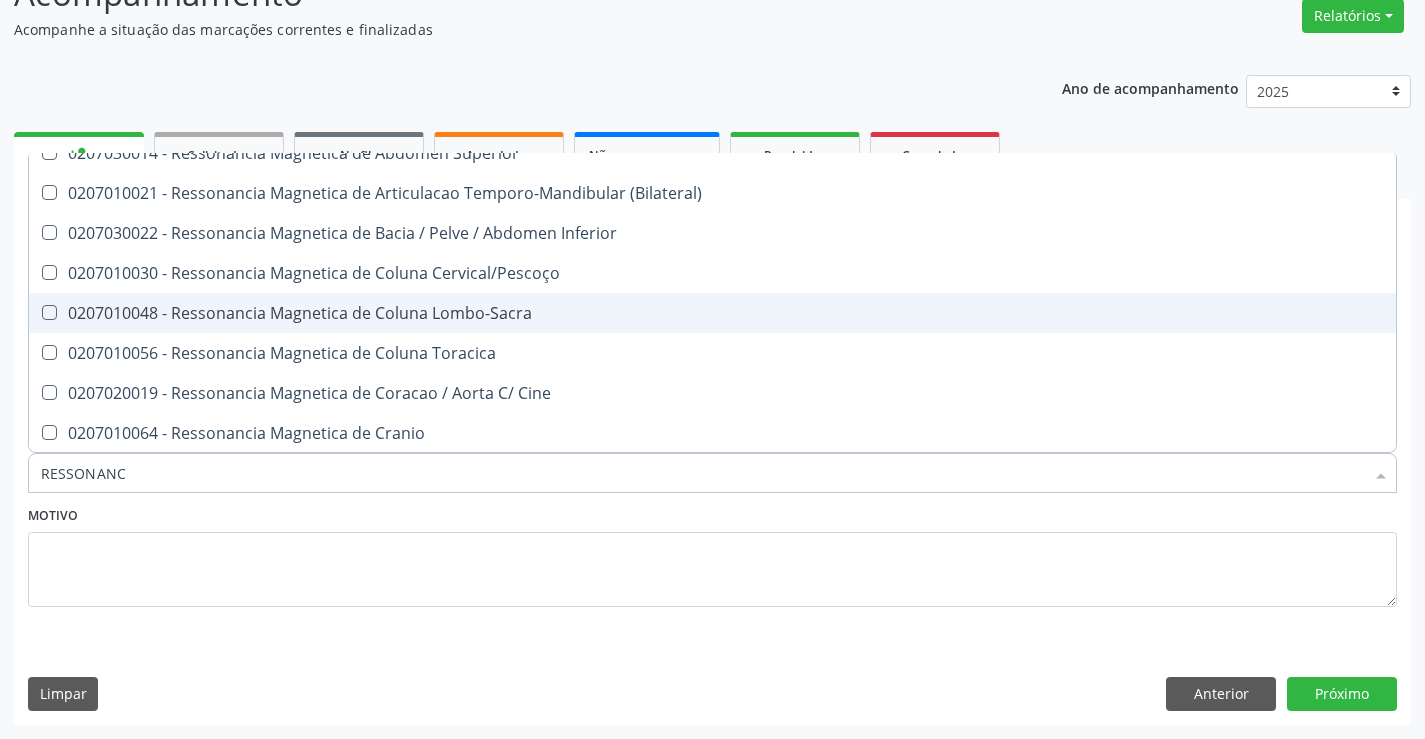 click on "0207010048 - Ressonancia Magnetica de Coluna Lombo-Sacra" at bounding box center [712, 313] 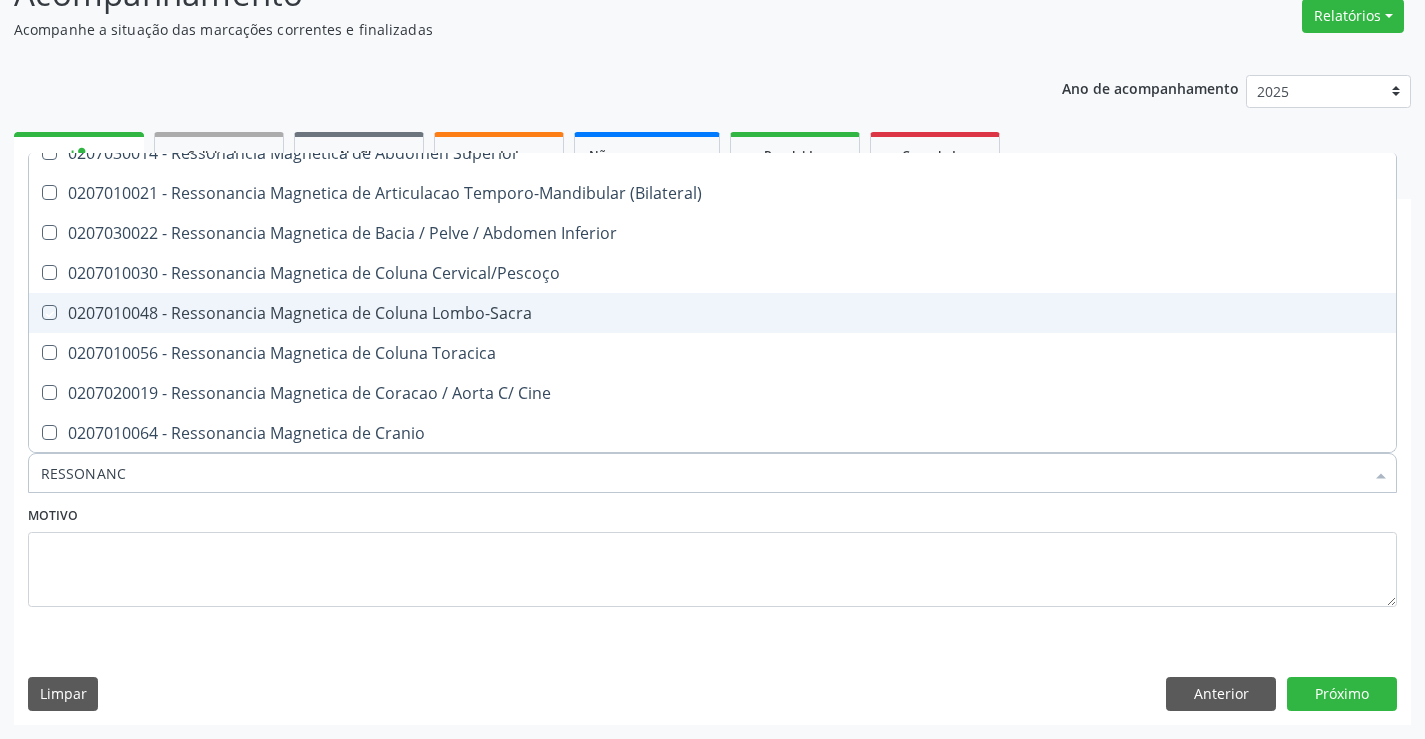 checkbox on "true" 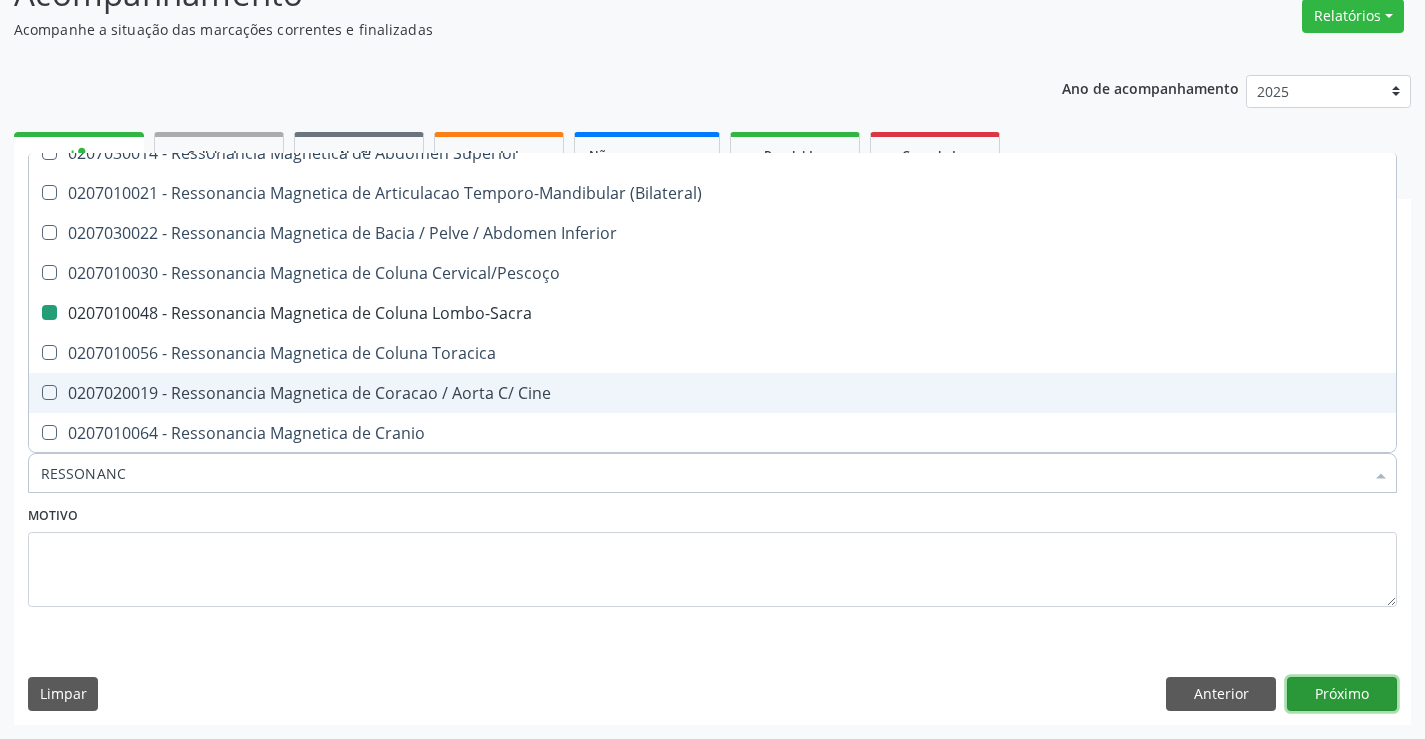 click on "Próximo" at bounding box center [1342, 694] 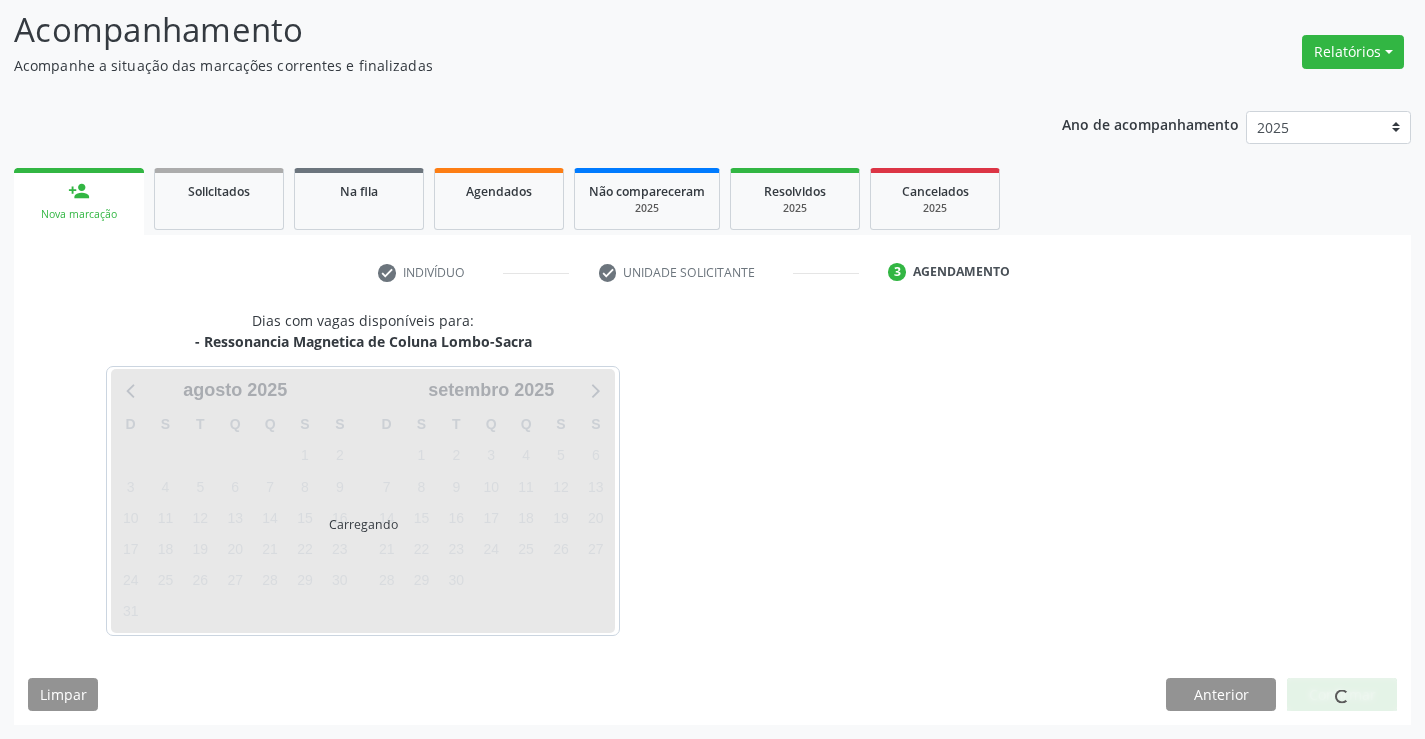 scroll, scrollTop: 131, scrollLeft: 0, axis: vertical 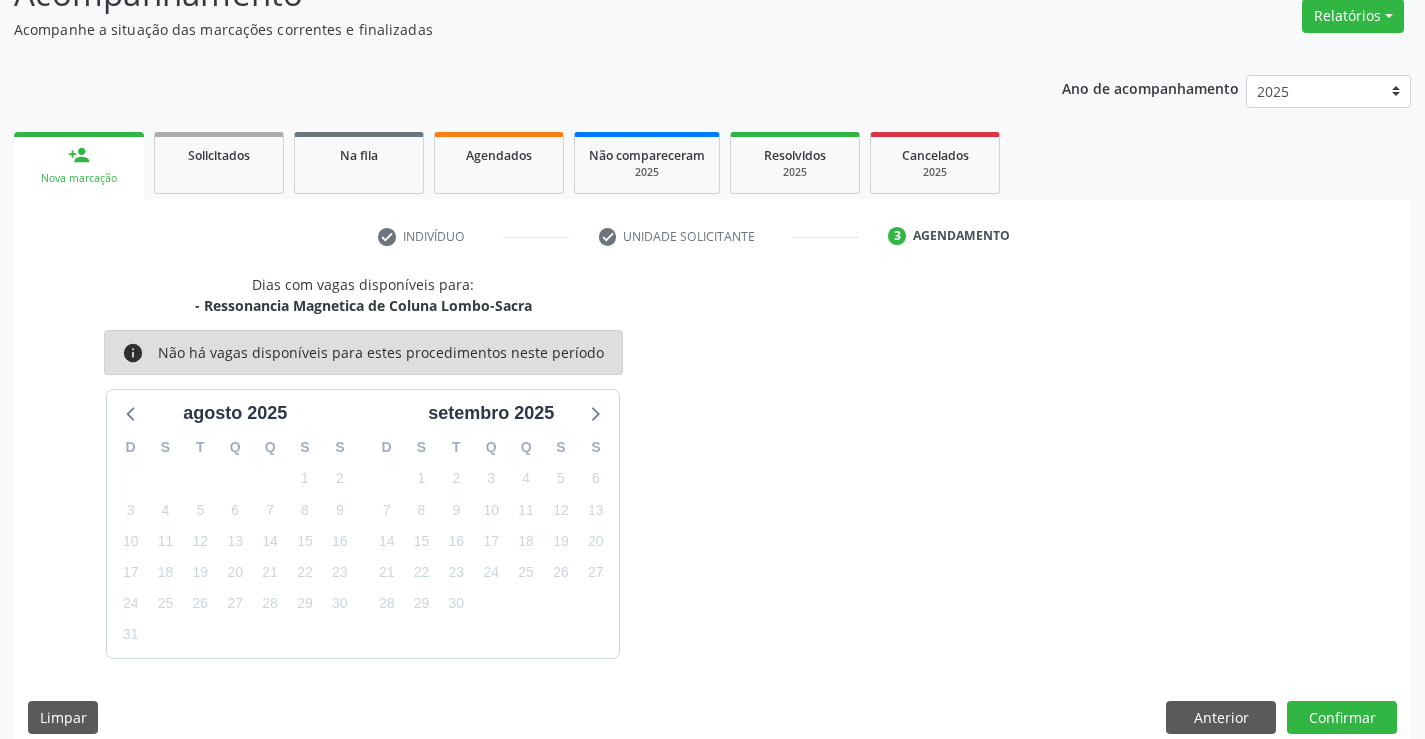 click on "Dias com vagas disponíveis para:
- Ressonancia Magnetica de Coluna Lombo-Sacra
info
Não há vagas disponíveis para estes procedimentos neste período
[MONTH] [YEAR] D S T Q Q S S 27 28 29 30 31 1 2 3 4 5 6 7 8 9 10 11 12 13 14 15 16 17 18 19 20 21 22 23 24 25 26 27 28 29 30 31 1 2 3 4 5 6 [MONTH] 2025 D S T Q Q S S 31 1 2 3 4 5 6 7 8 9 10 11 12 13 14 15 16 17 18 19 20 21 22 23 24 25 26 27 28 29 30 1 2 3 4 5 6 7 8 9 10 11
Limpar
Anterior
Confirmar" at bounding box center (712, 511) 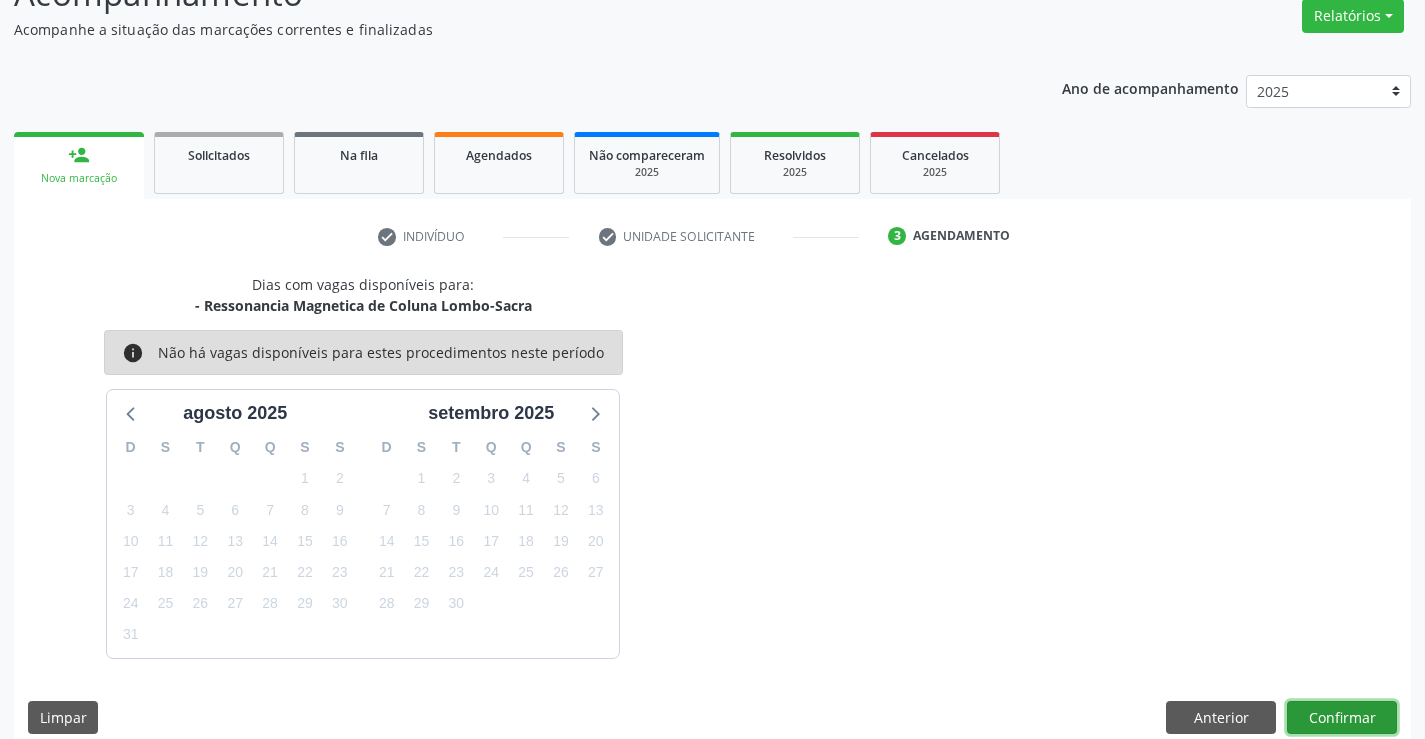 click on "Confirmar" at bounding box center (1342, 718) 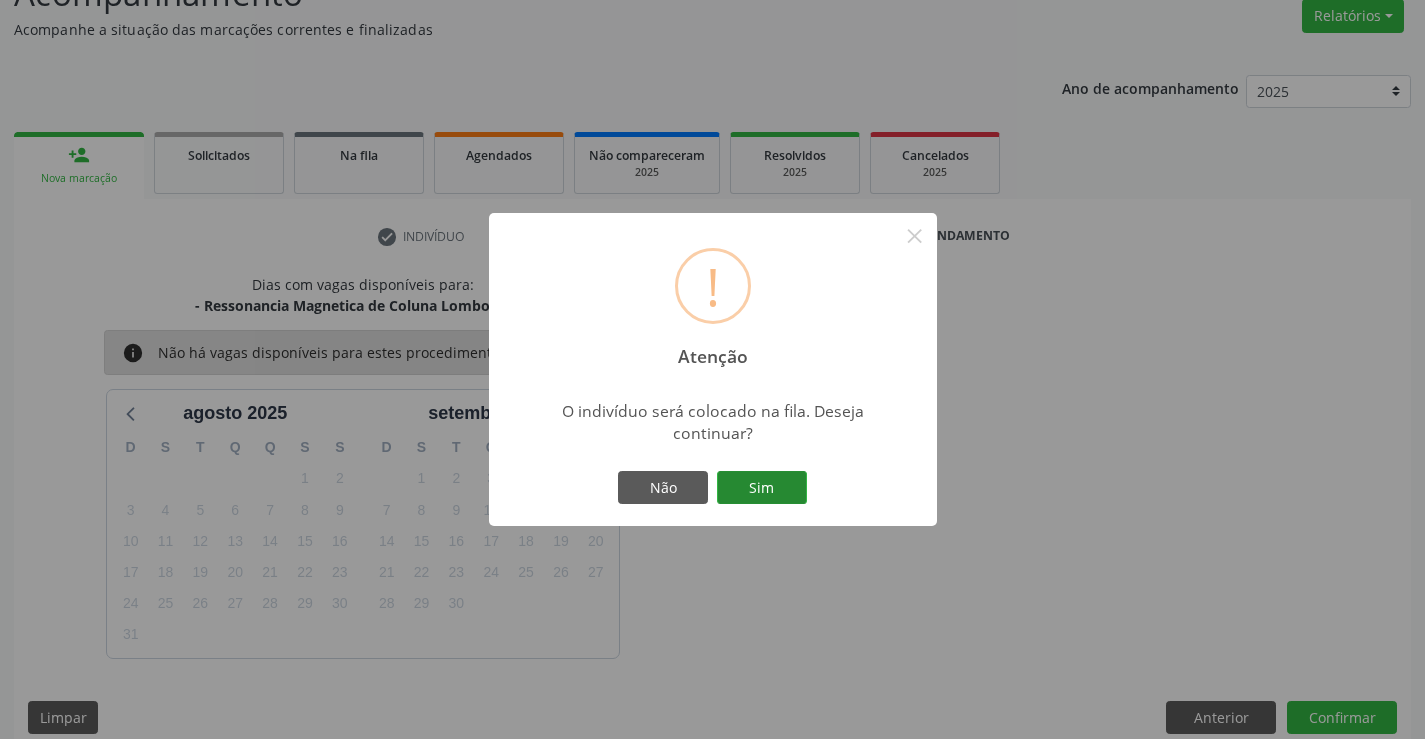 click on "Sim" at bounding box center [762, 488] 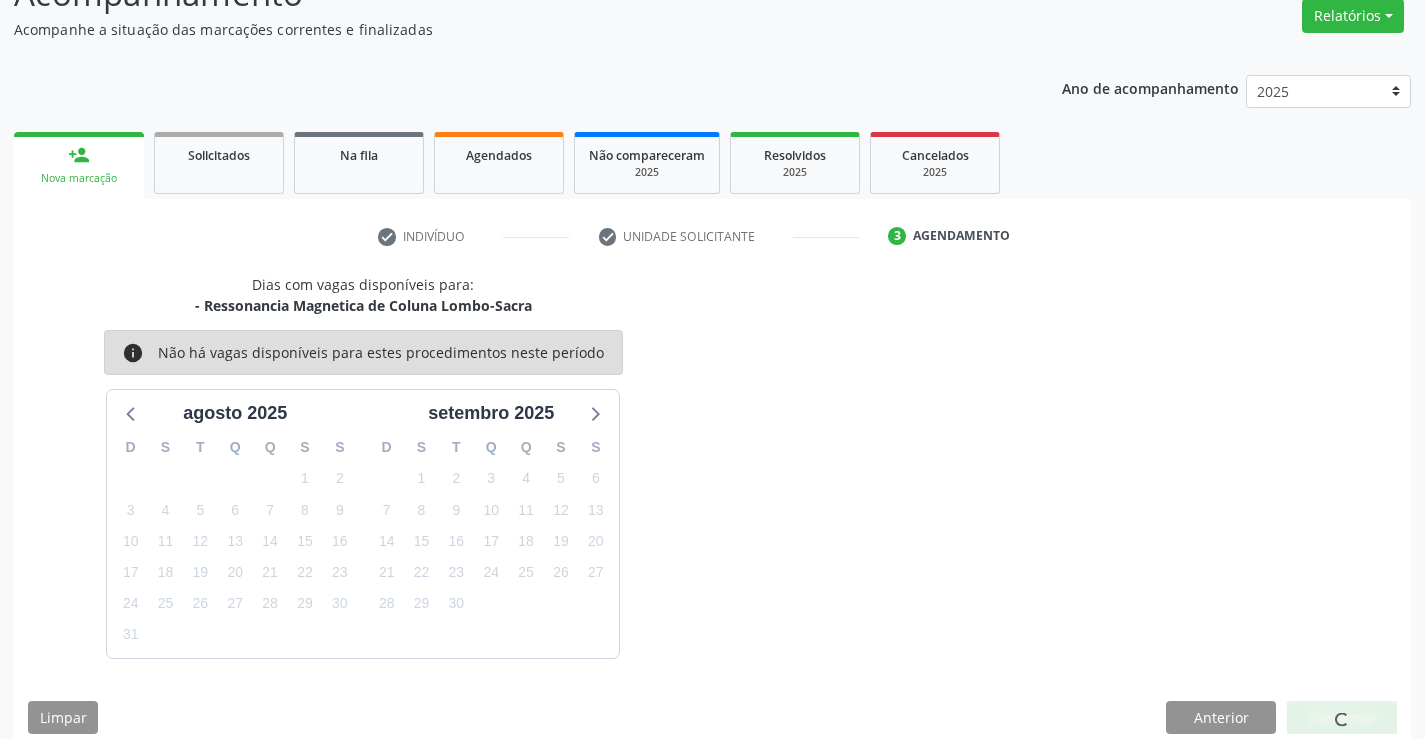 scroll, scrollTop: 0, scrollLeft: 0, axis: both 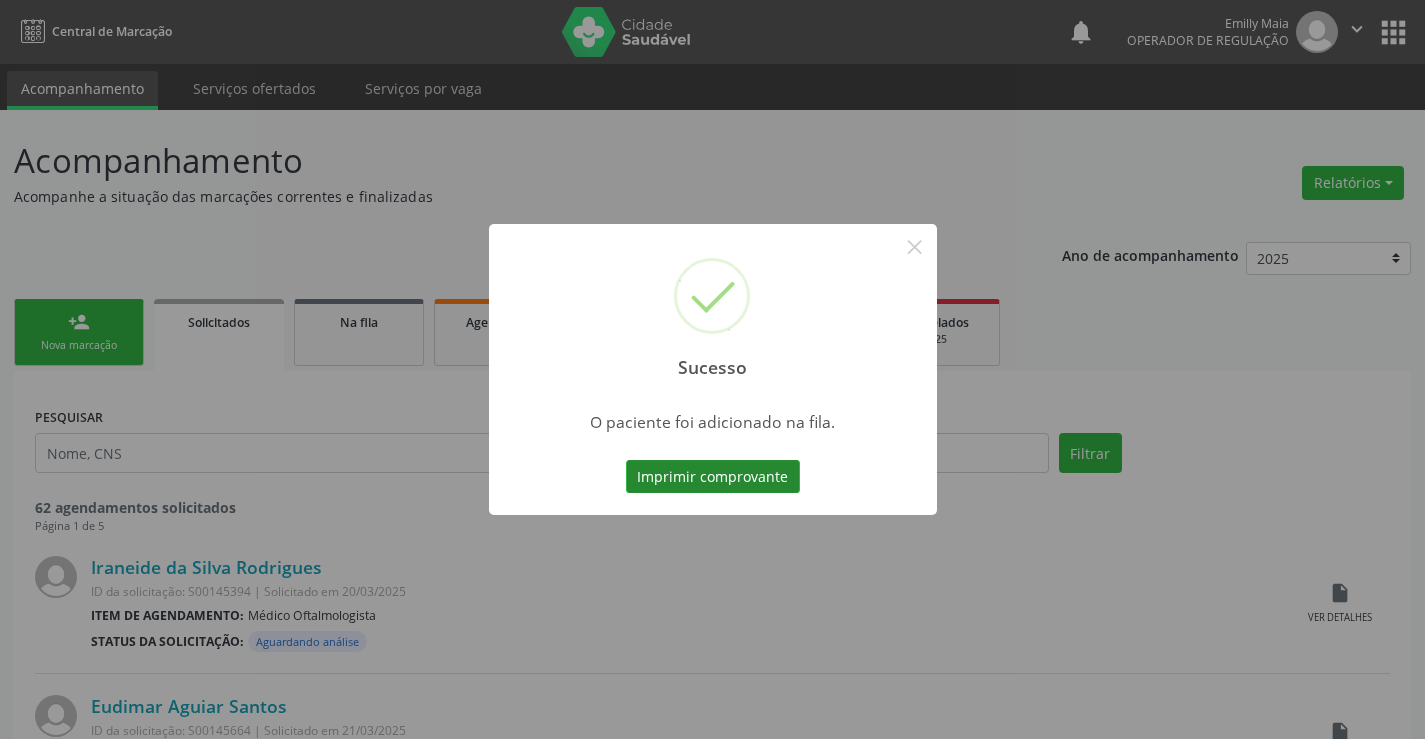 click on "Imprimir comprovante" at bounding box center (713, 477) 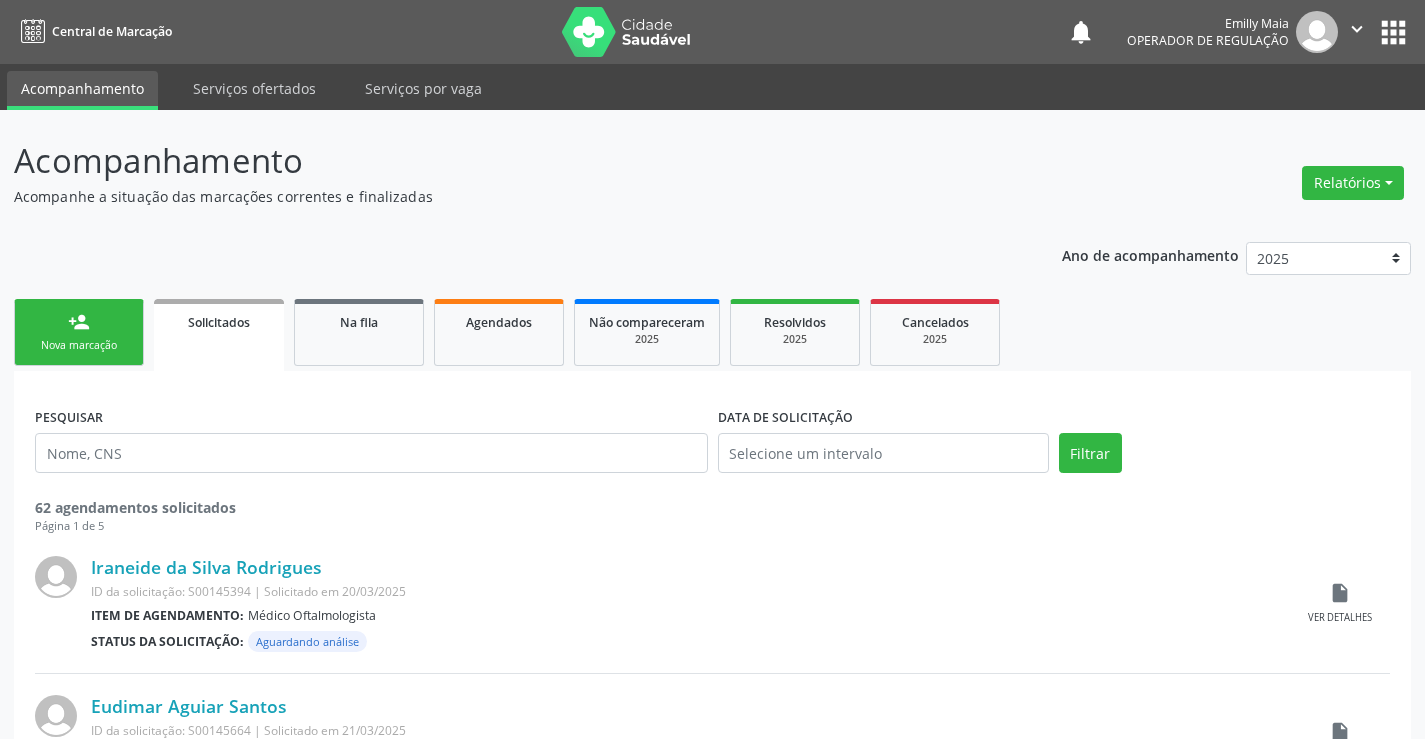 click on "person_add
Nova marcação" at bounding box center (79, 332) 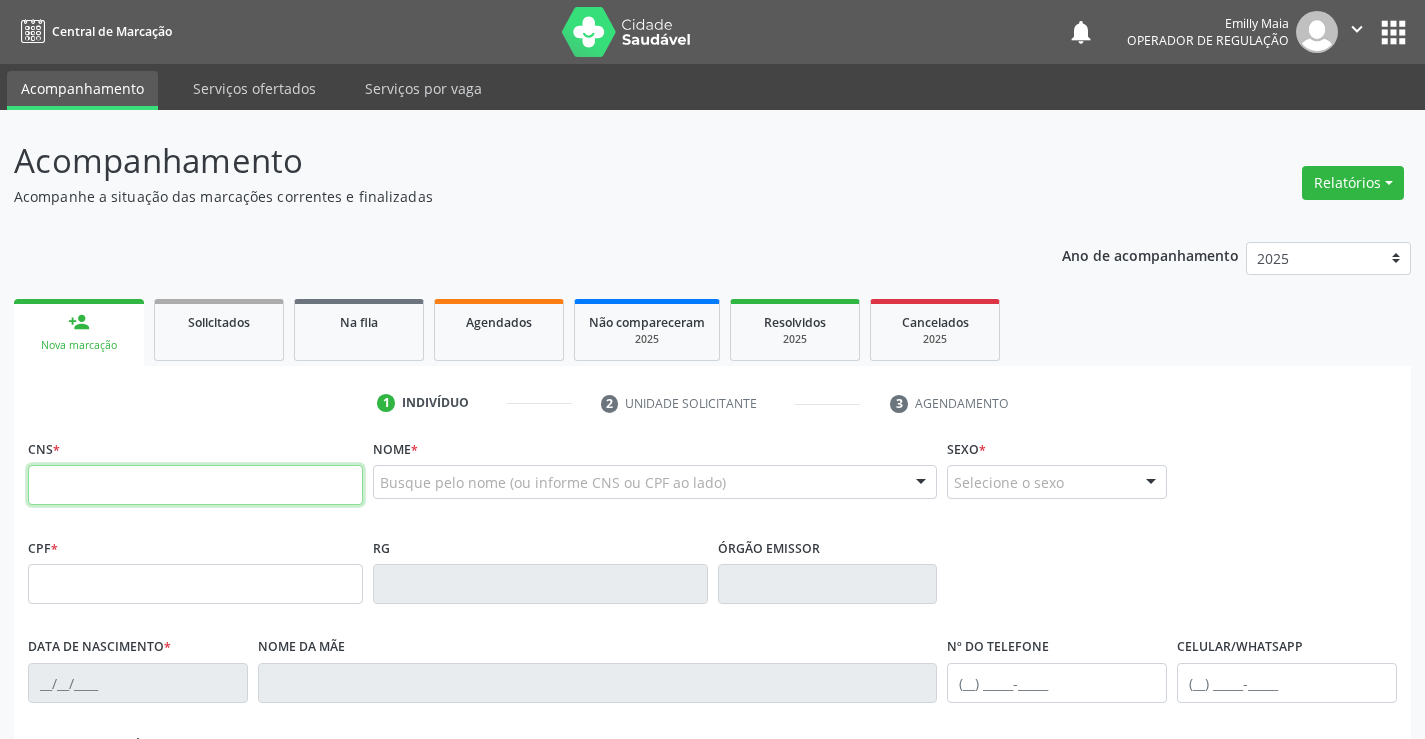 click at bounding box center (195, 485) 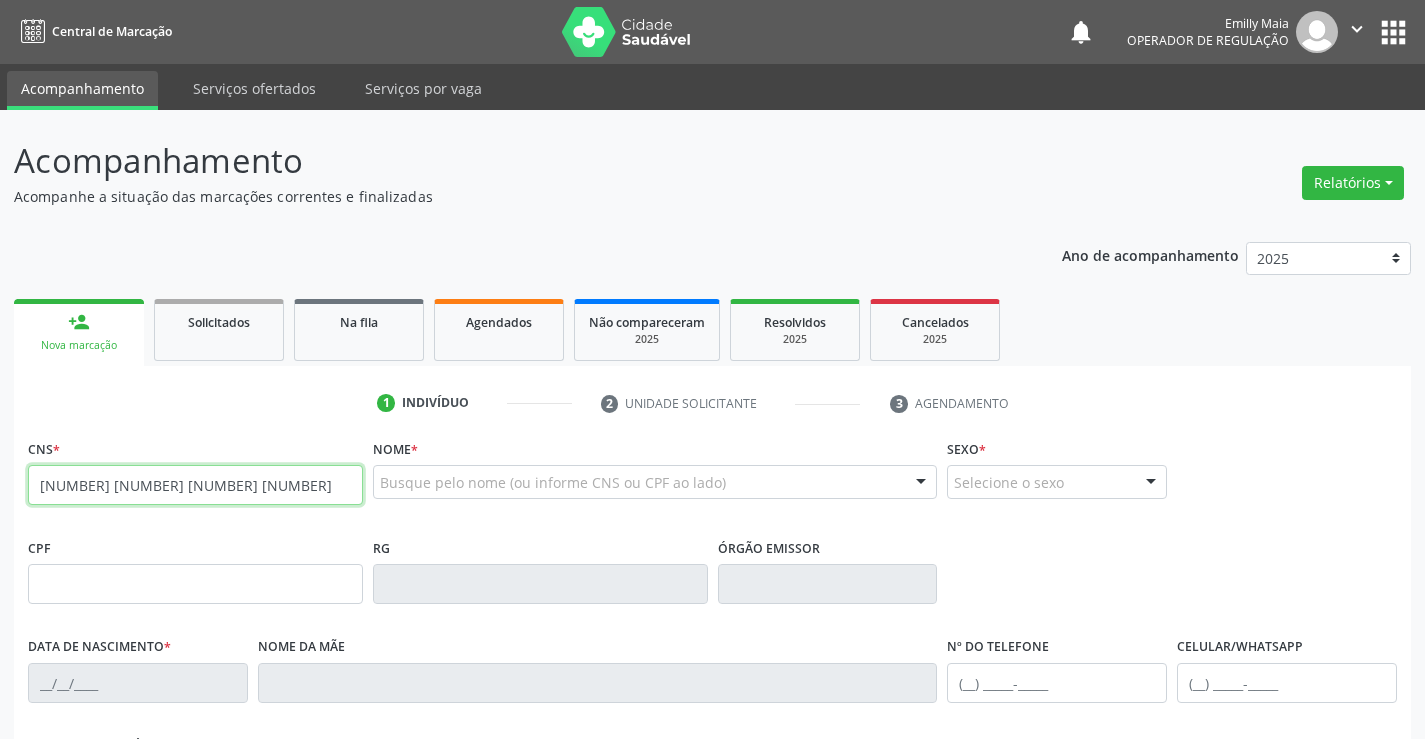 type on "[NUMBER] [NUMBER] [NUMBER] [NUMBER]" 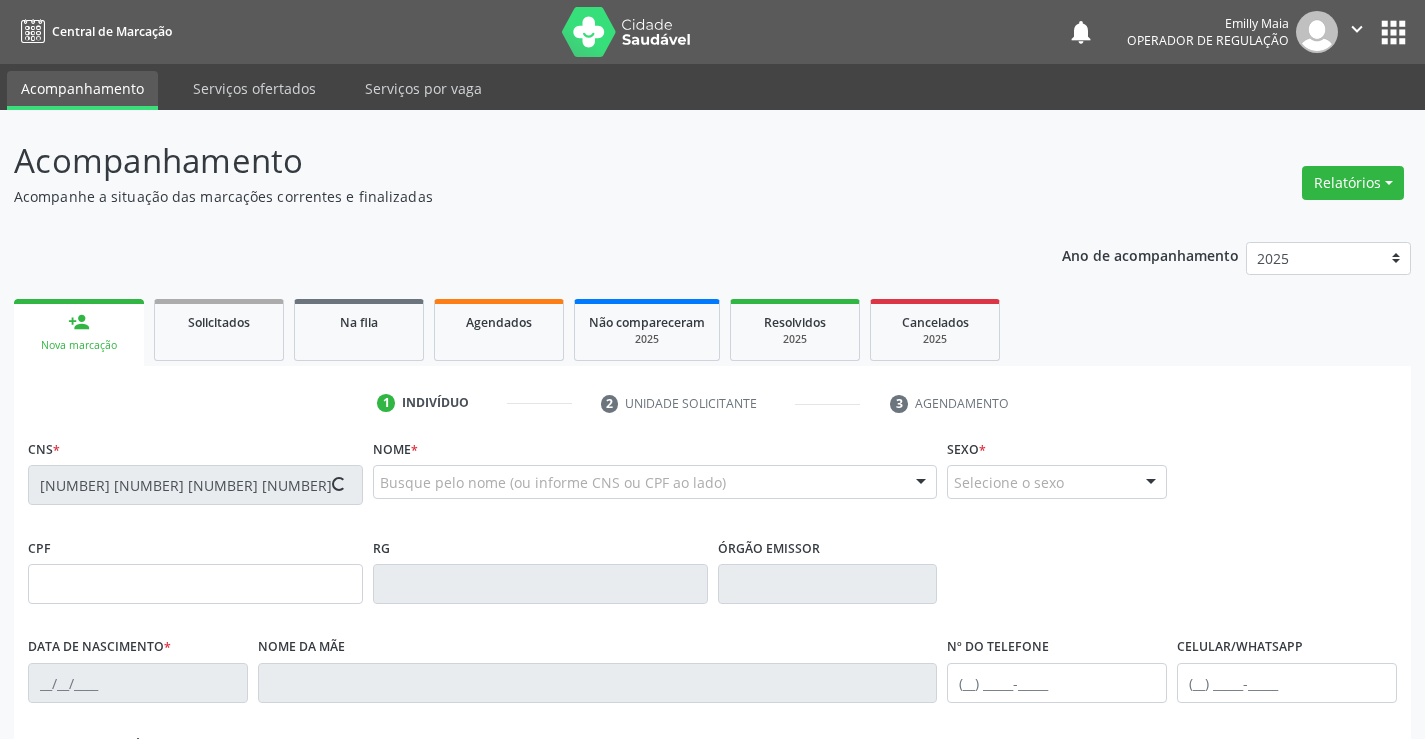 type on "[DATE]" 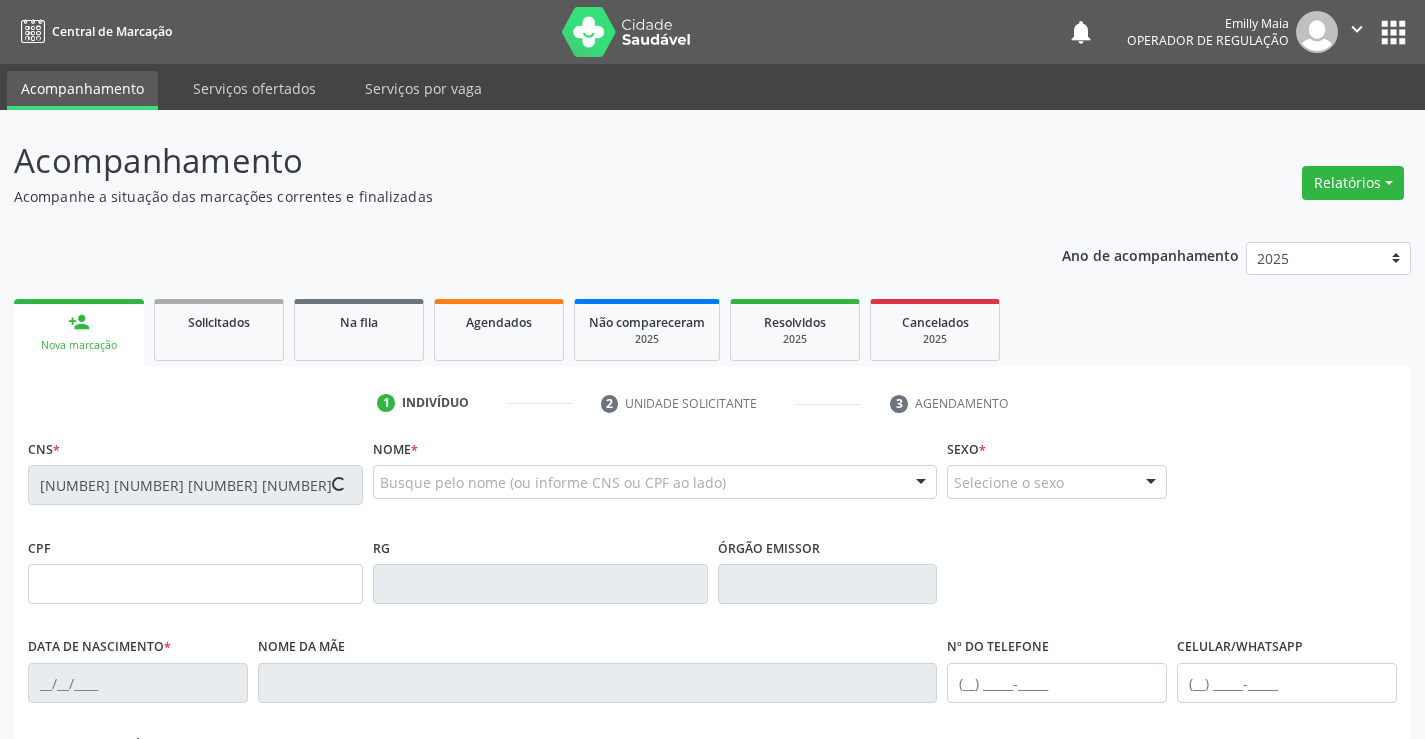 type on "[PHONE]" 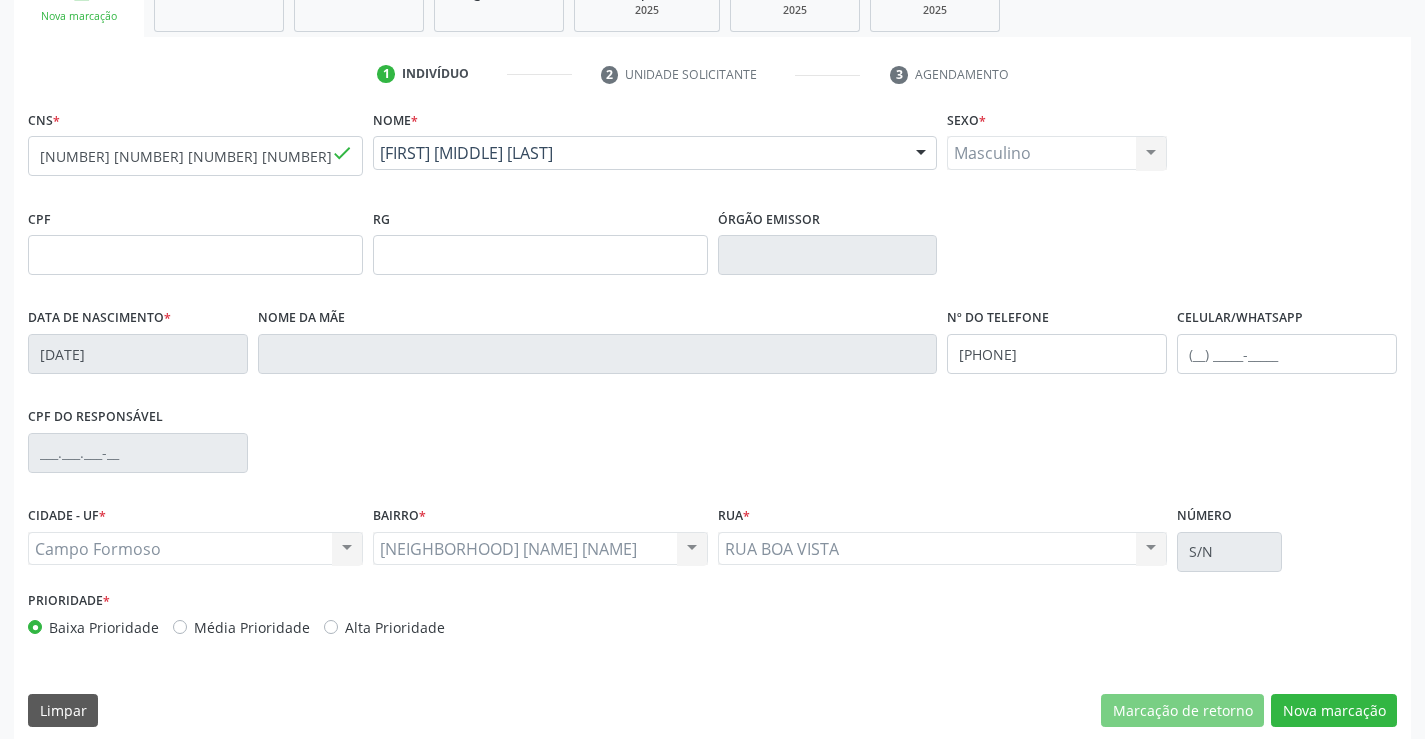 scroll, scrollTop: 345, scrollLeft: 0, axis: vertical 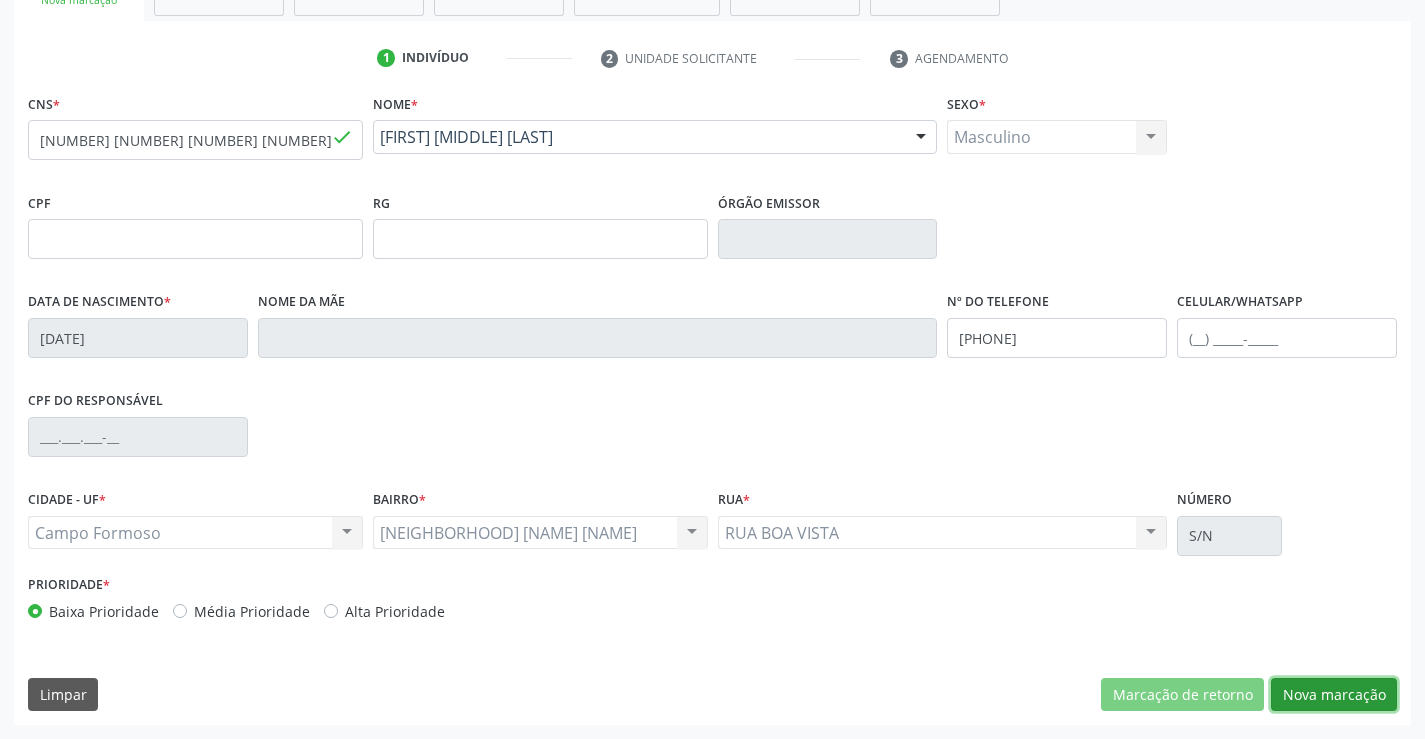 click on "Nova marcação" at bounding box center (1334, 695) 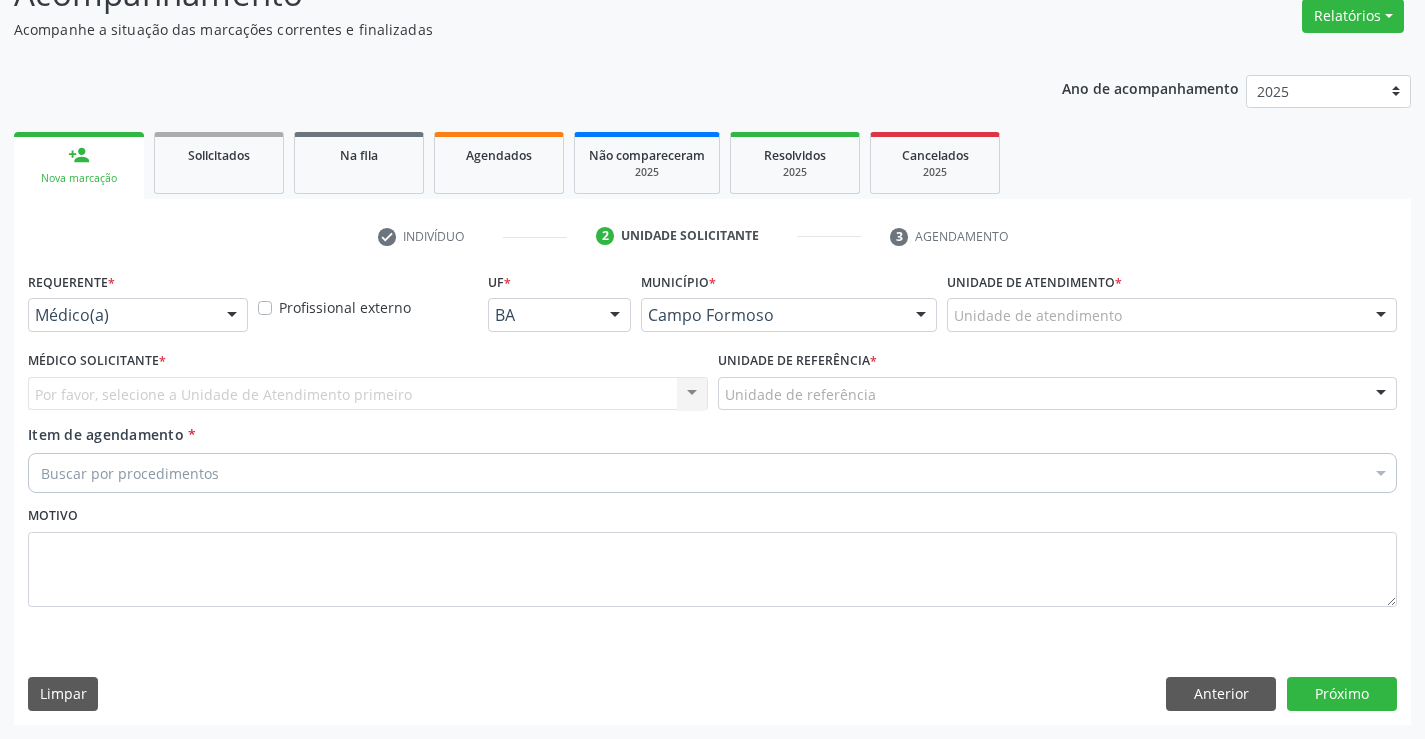 scroll, scrollTop: 167, scrollLeft: 0, axis: vertical 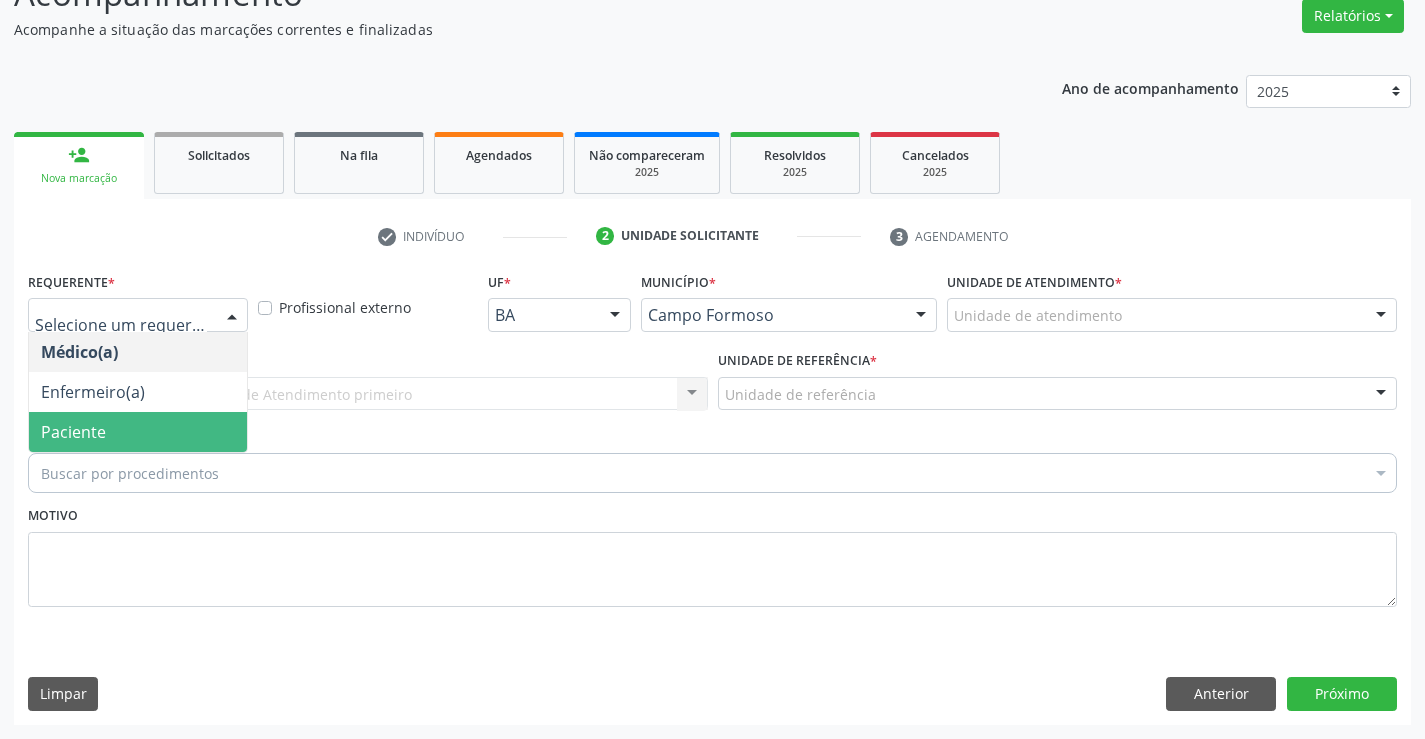 click on "Paciente" at bounding box center [138, 432] 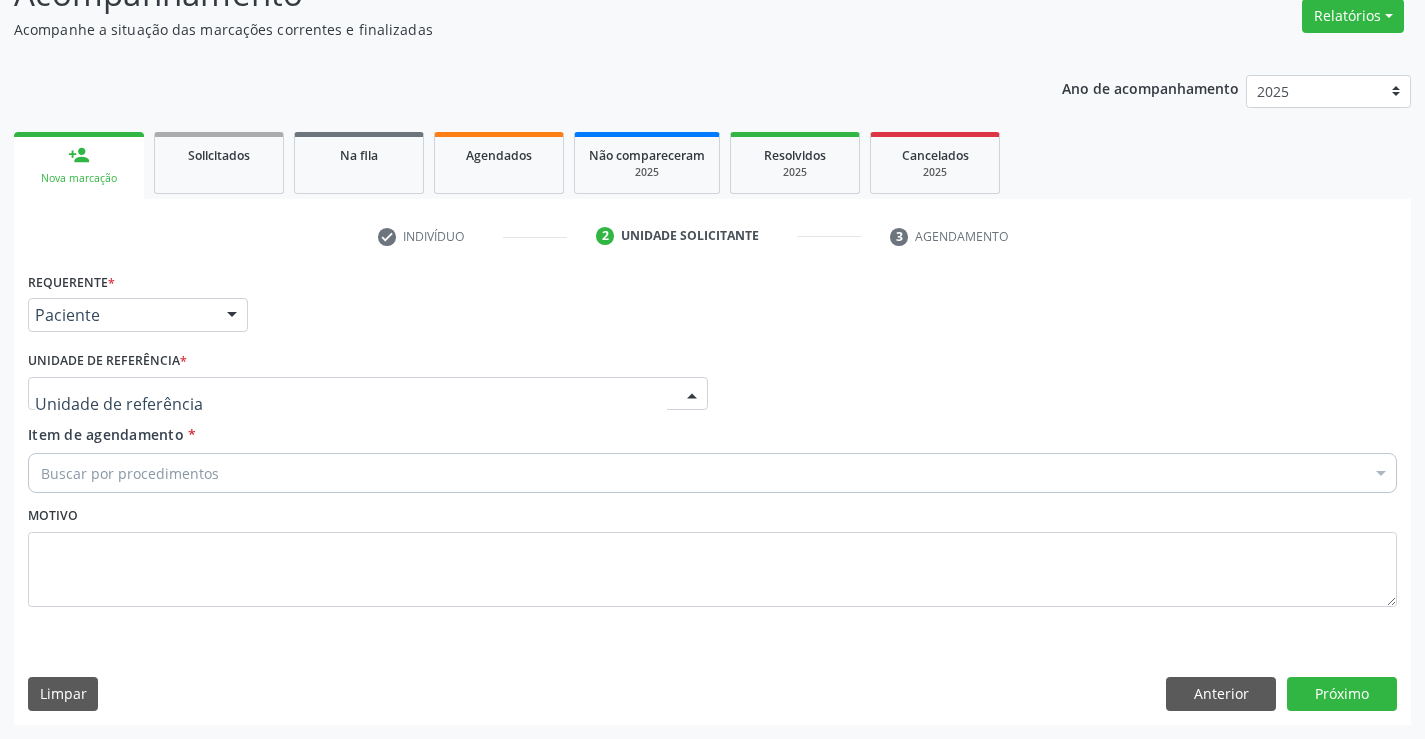 click at bounding box center (368, 394) 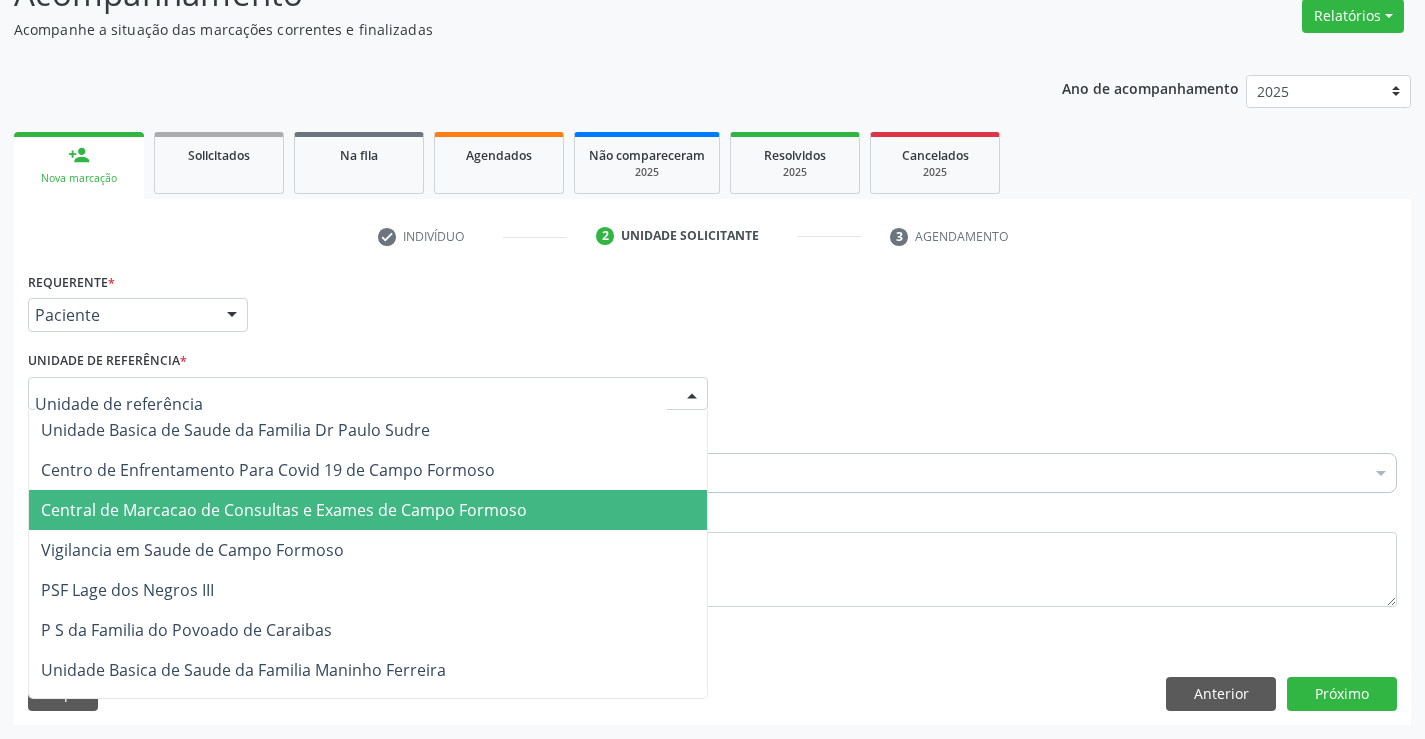 click on "Central de Marcacao de Consultas e Exames de Campo Formoso" at bounding box center [284, 510] 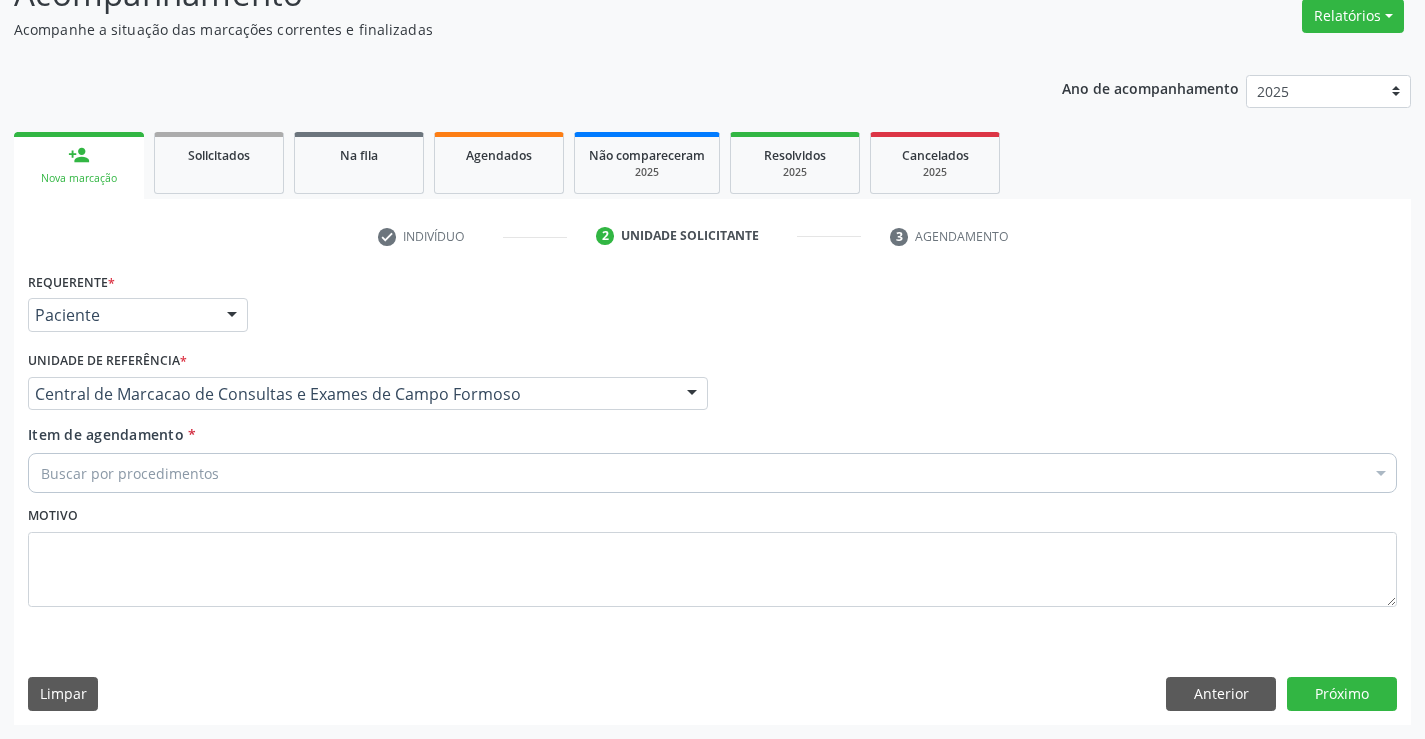 click on "Buscar por procedimentos" at bounding box center (712, 473) 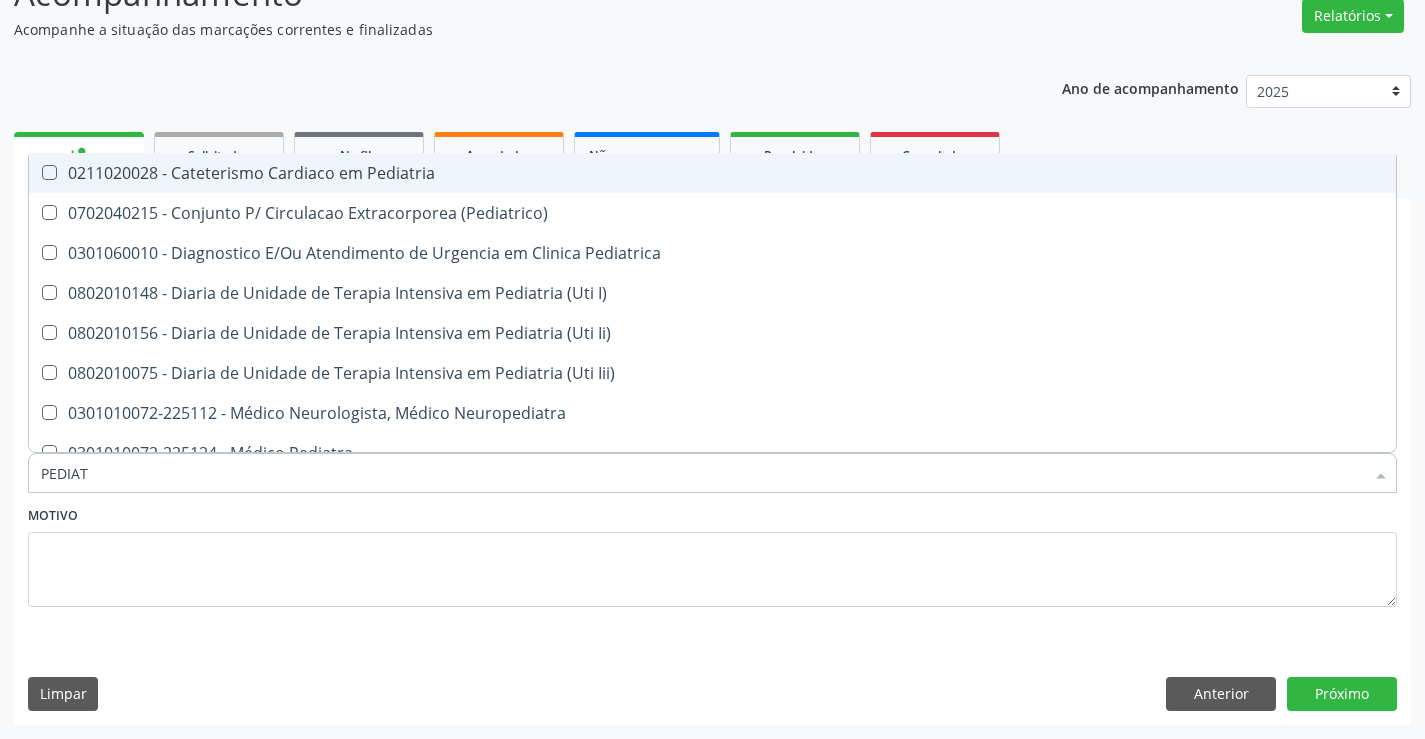 type on "PEDIATR" 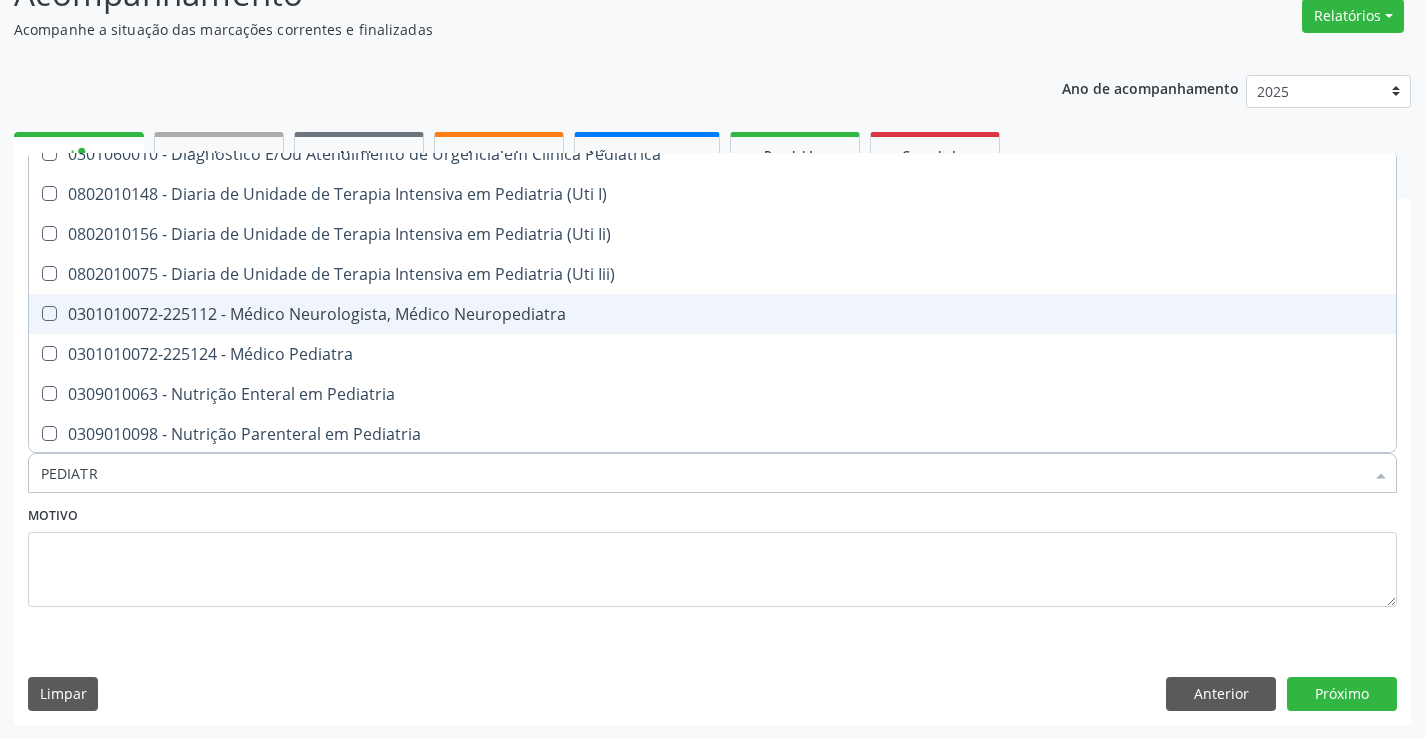 scroll, scrollTop: 100, scrollLeft: 0, axis: vertical 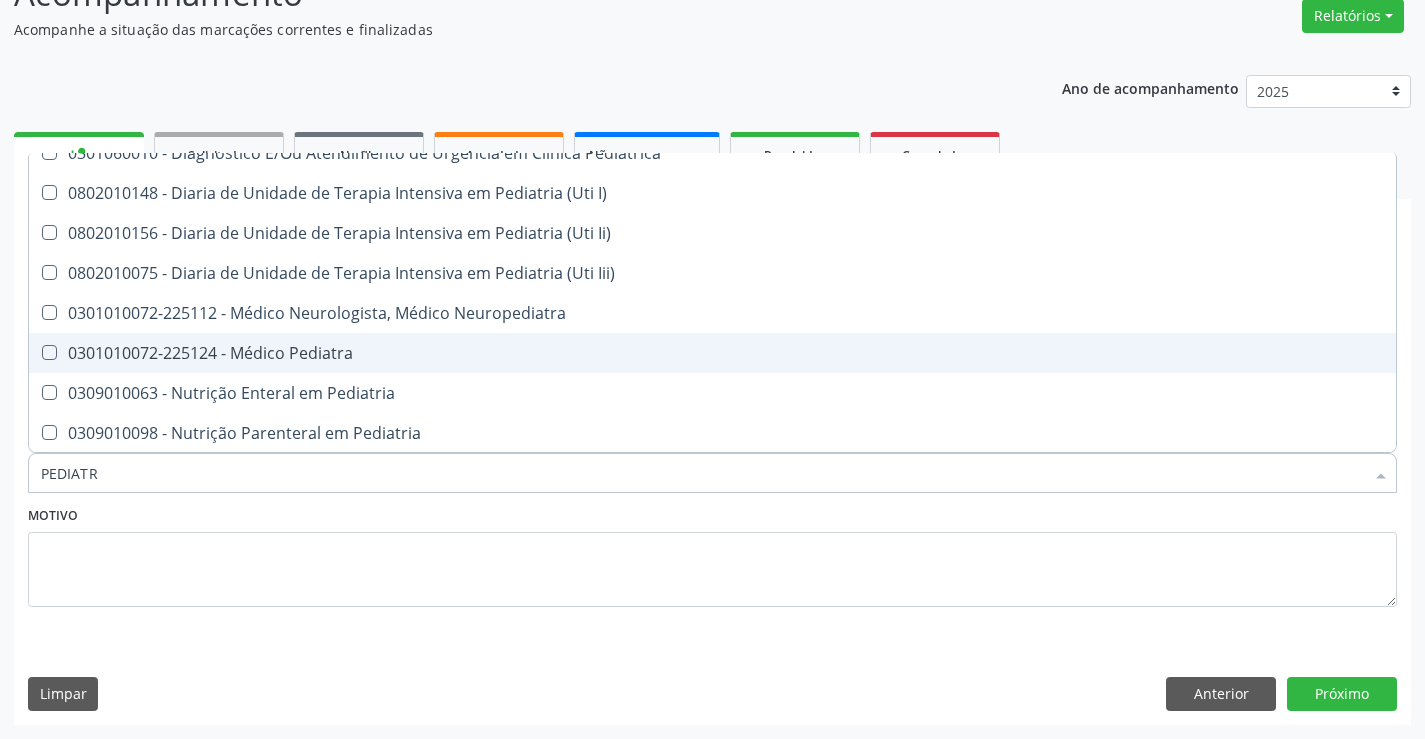 click on "0301010072-225124 - Médico Pediatra" at bounding box center [712, 353] 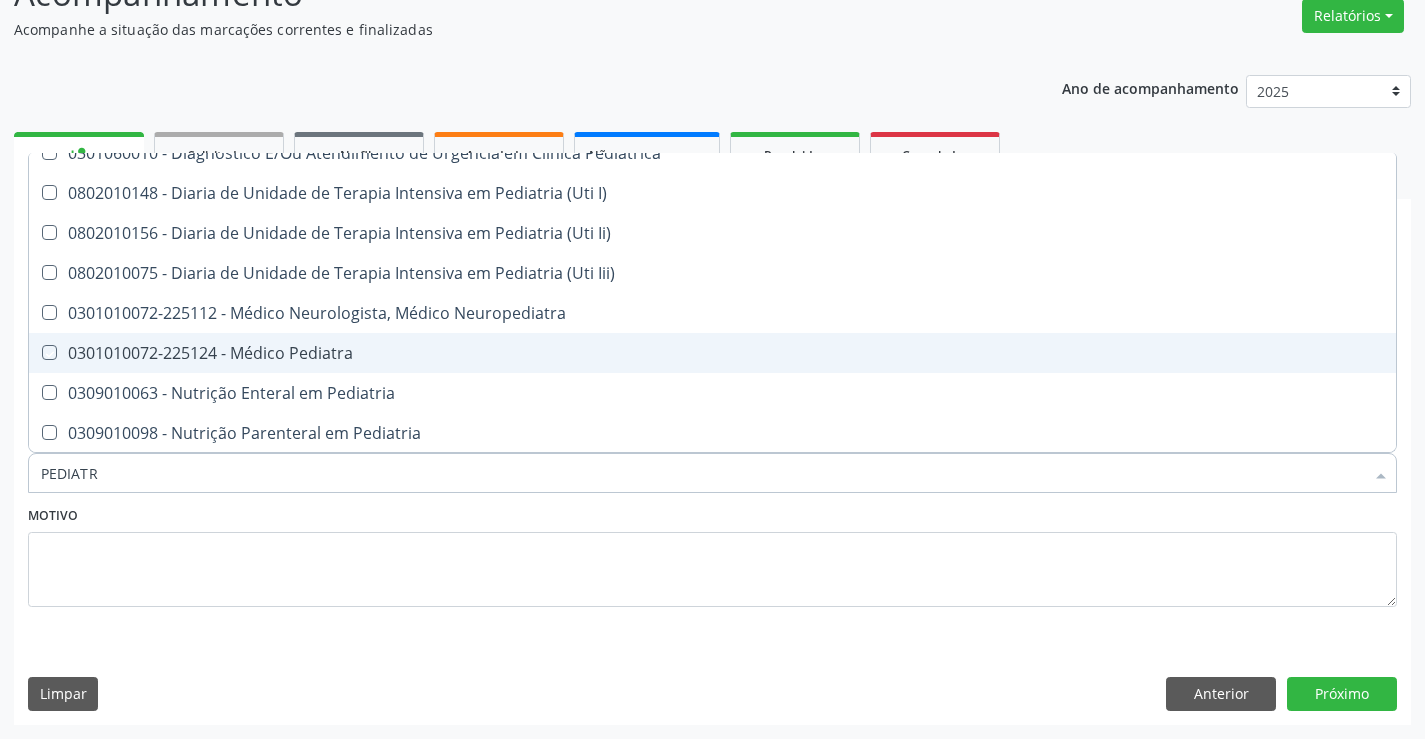 checkbox on "true" 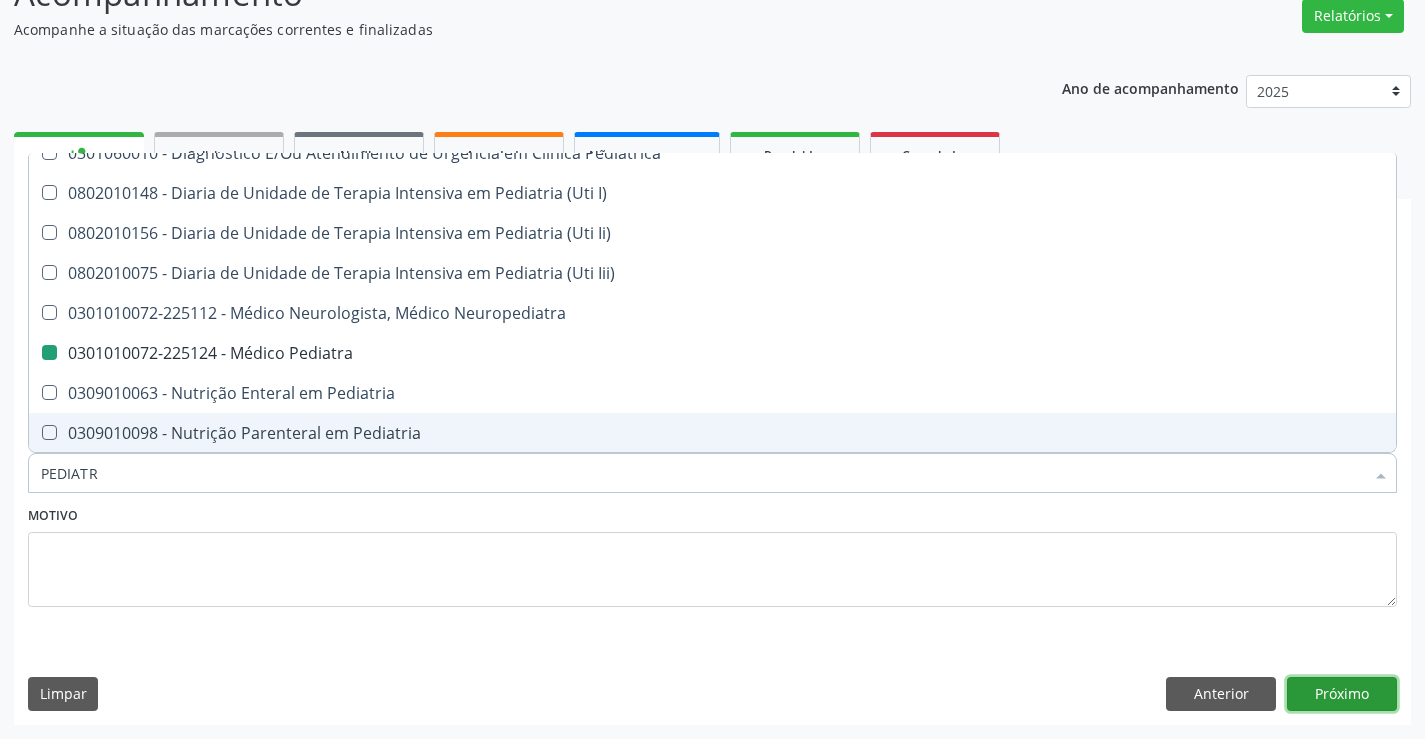 click on "Próximo" at bounding box center (1342, 694) 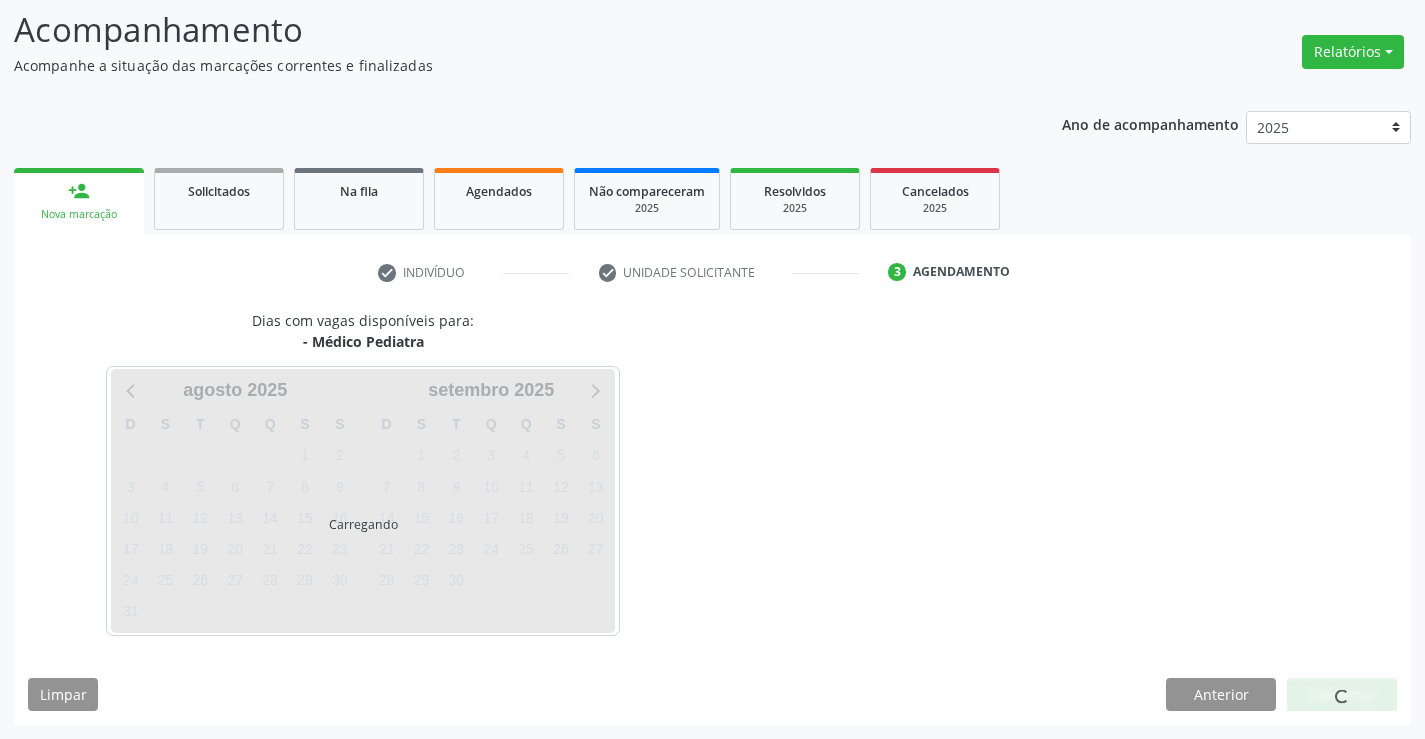 scroll, scrollTop: 131, scrollLeft: 0, axis: vertical 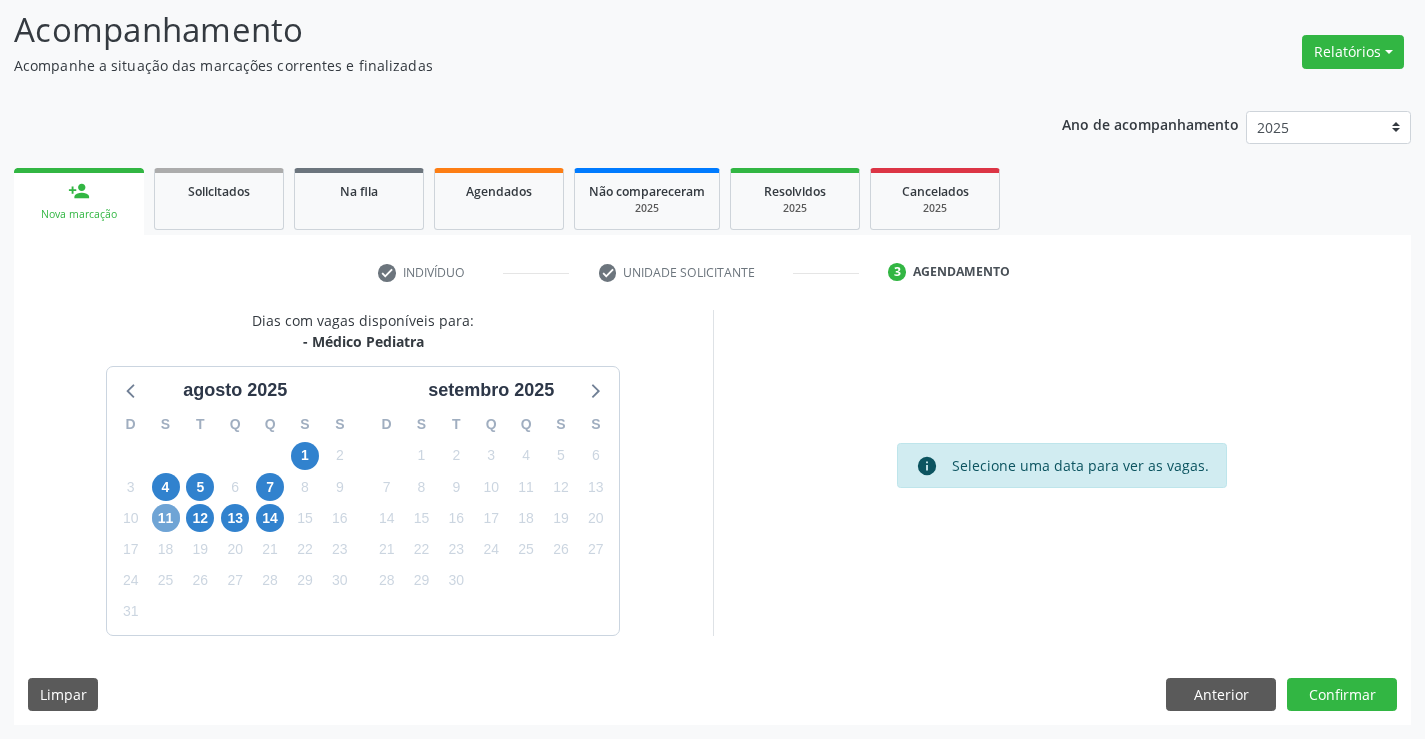 click on "11" at bounding box center (166, 518) 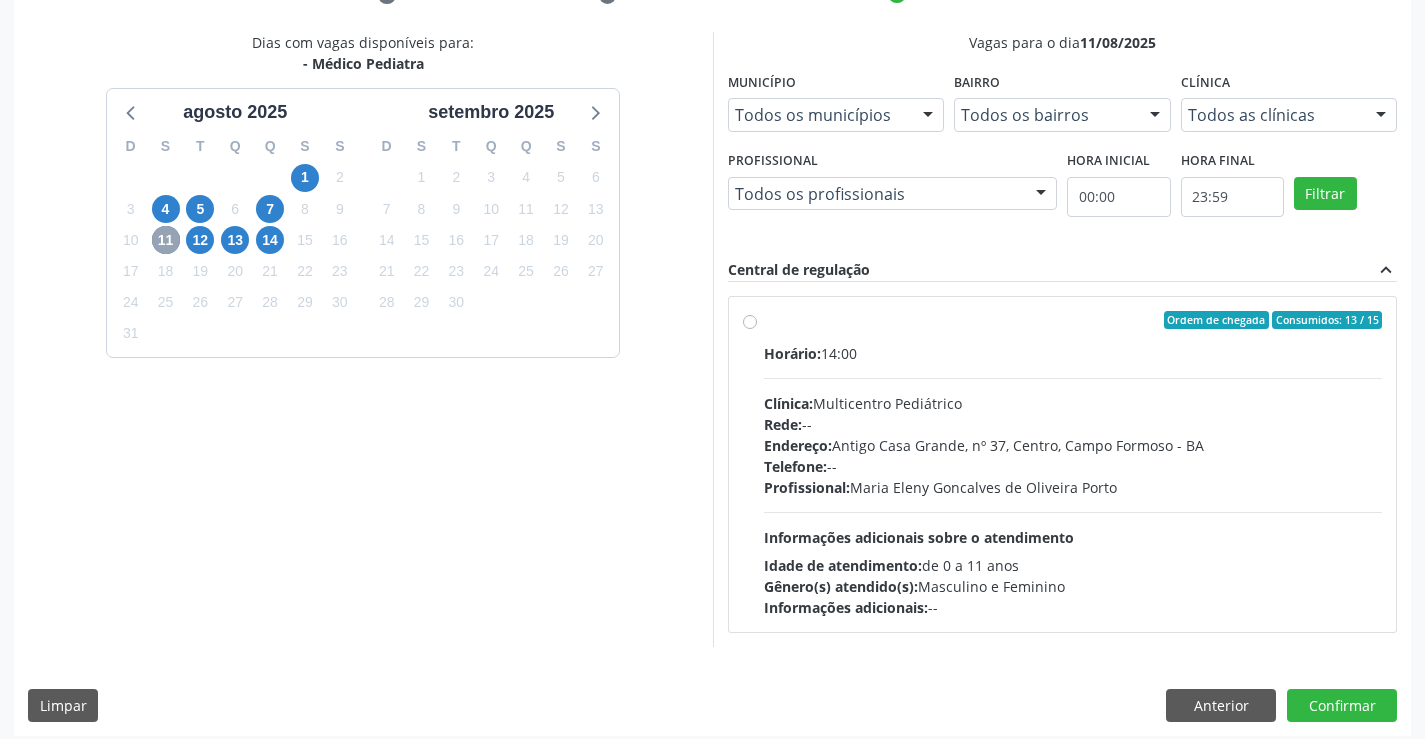 scroll, scrollTop: 420, scrollLeft: 0, axis: vertical 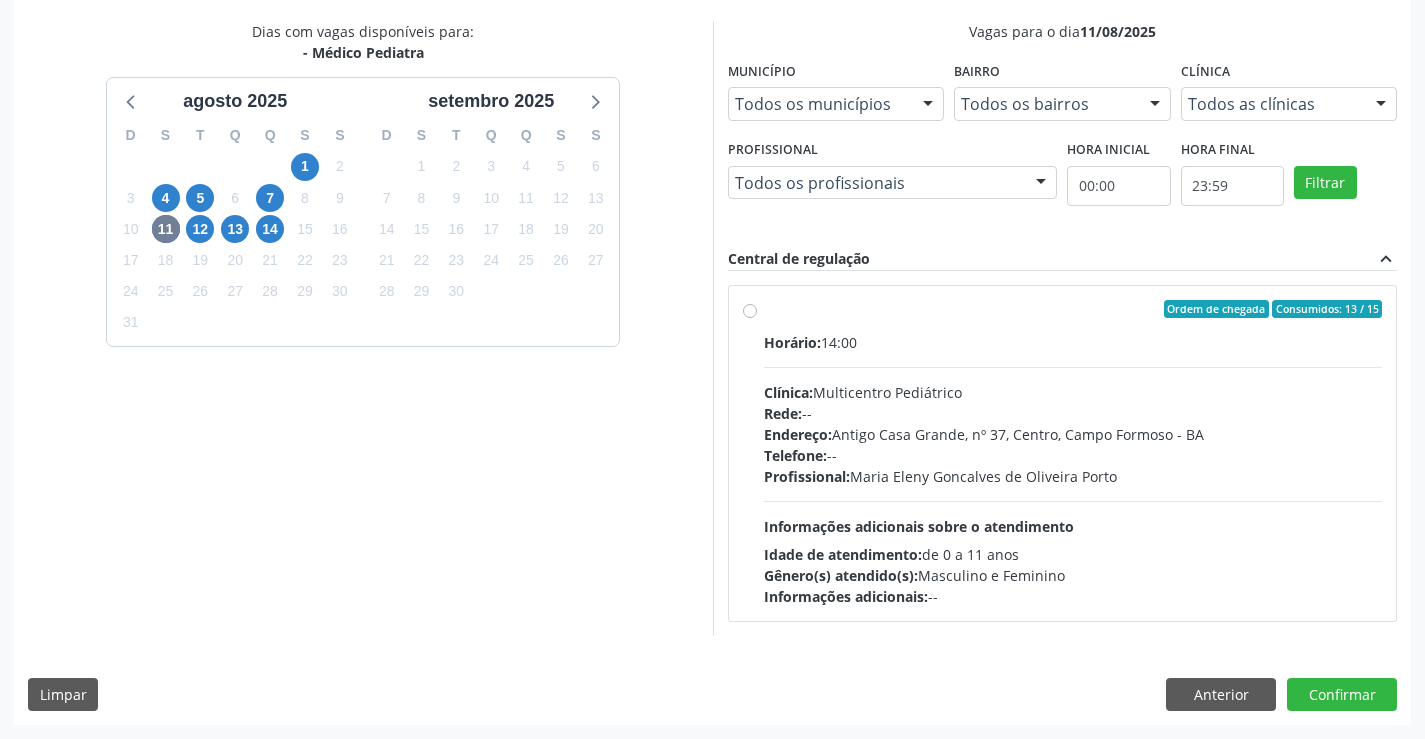 click on "Horário:   14:00
Clínica:  Multicentro Pediátrico
Rede:
--
Endereço:   Antigo Casa Grande, nº 37, Centro, [CITY] - [STATE]
Telefone:   --
Profissional:
[FIRST] [MIDDLE] [LAST] [LAST]
Informações adicionais sobre o atendimento
Idade de atendimento:
de 0 a 11 anos
Gênero(s) atendido(s):
Masculino e Feminino
Informações adicionais:
--" at bounding box center (1073, 469) 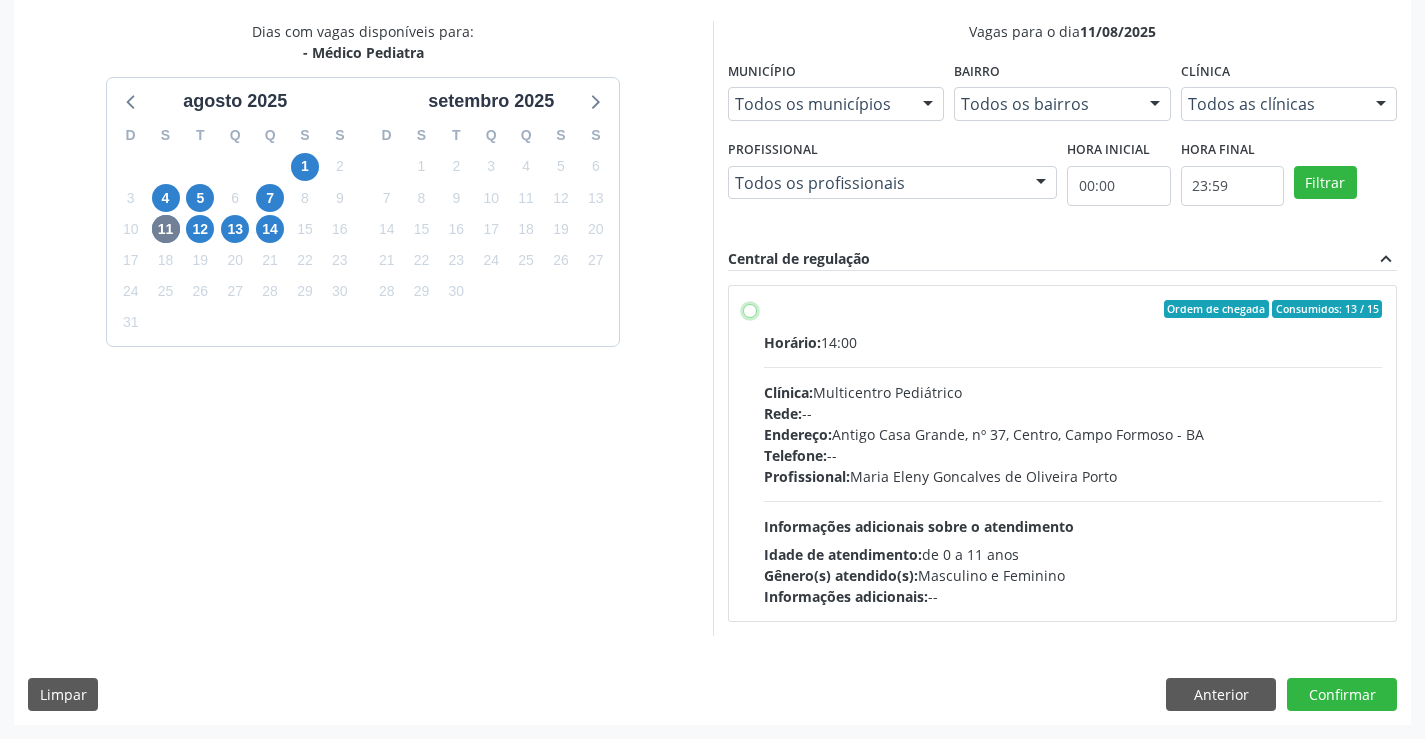 radio on "true" 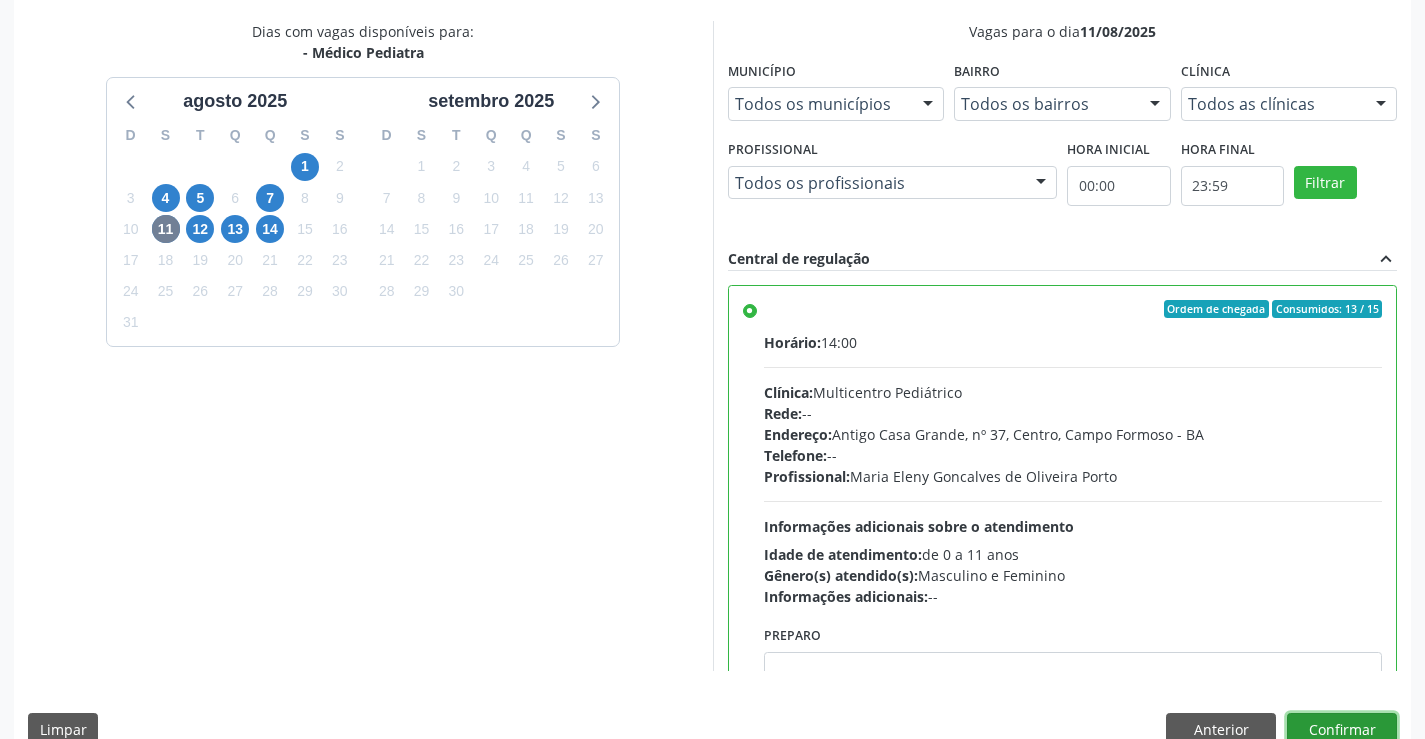 click on "Confirmar" at bounding box center [1342, 730] 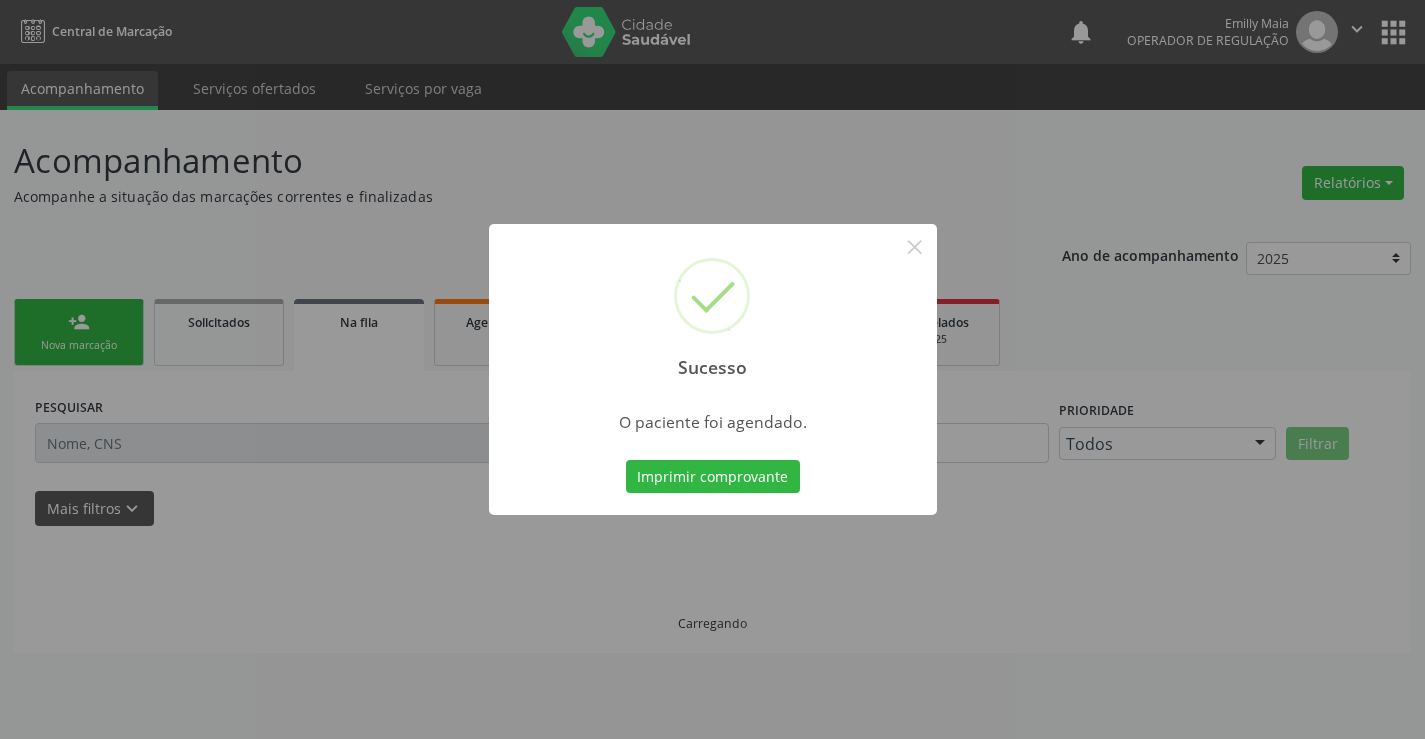 scroll, scrollTop: 0, scrollLeft: 0, axis: both 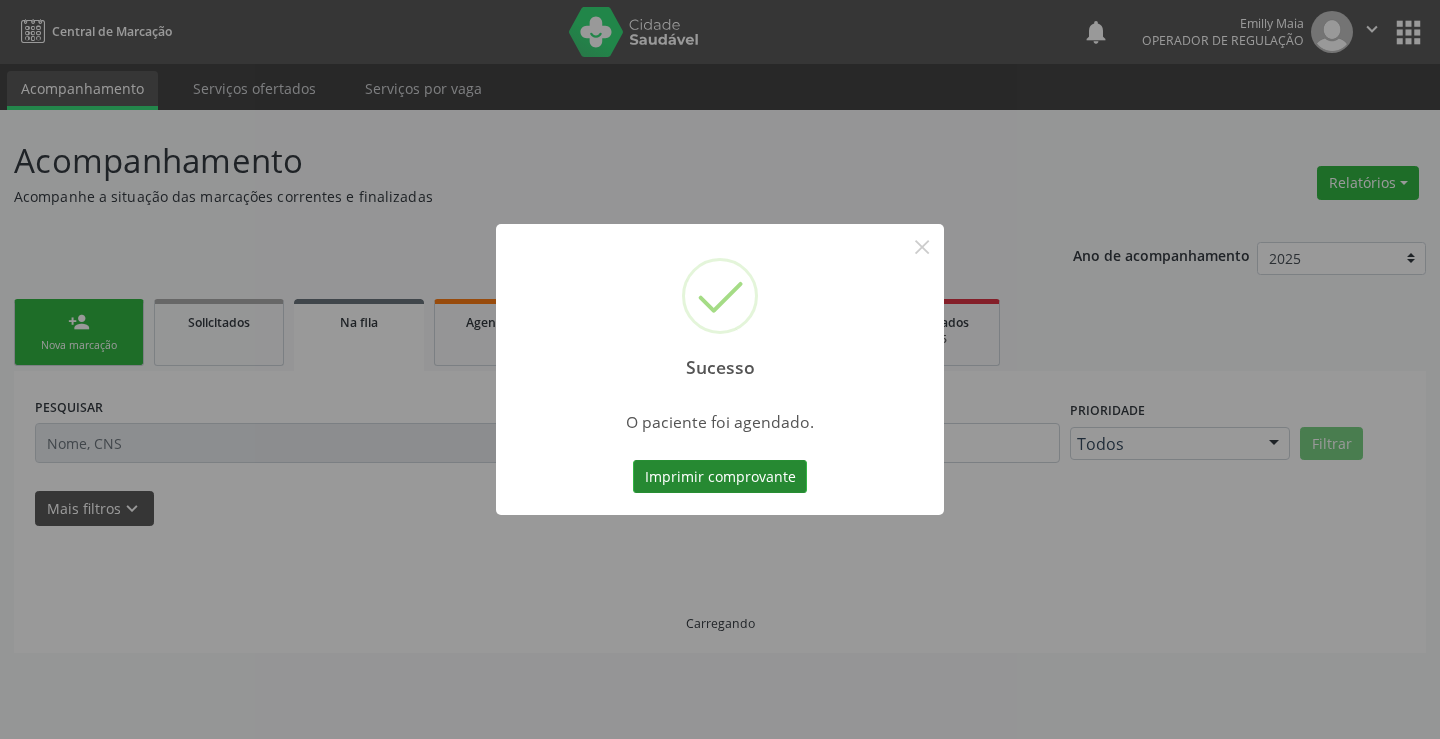 click on "Imprimir comprovante" at bounding box center [720, 477] 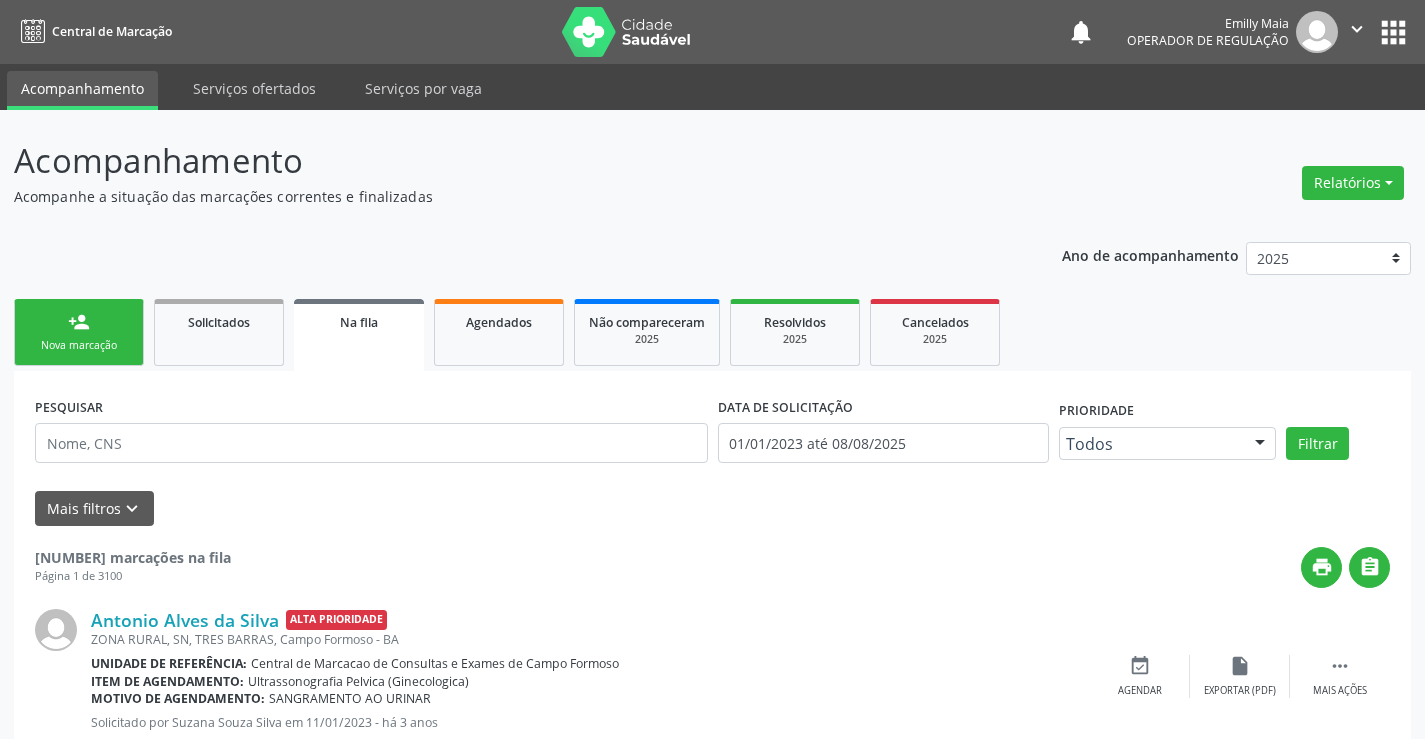 click on "Nova marcação" at bounding box center (79, 345) 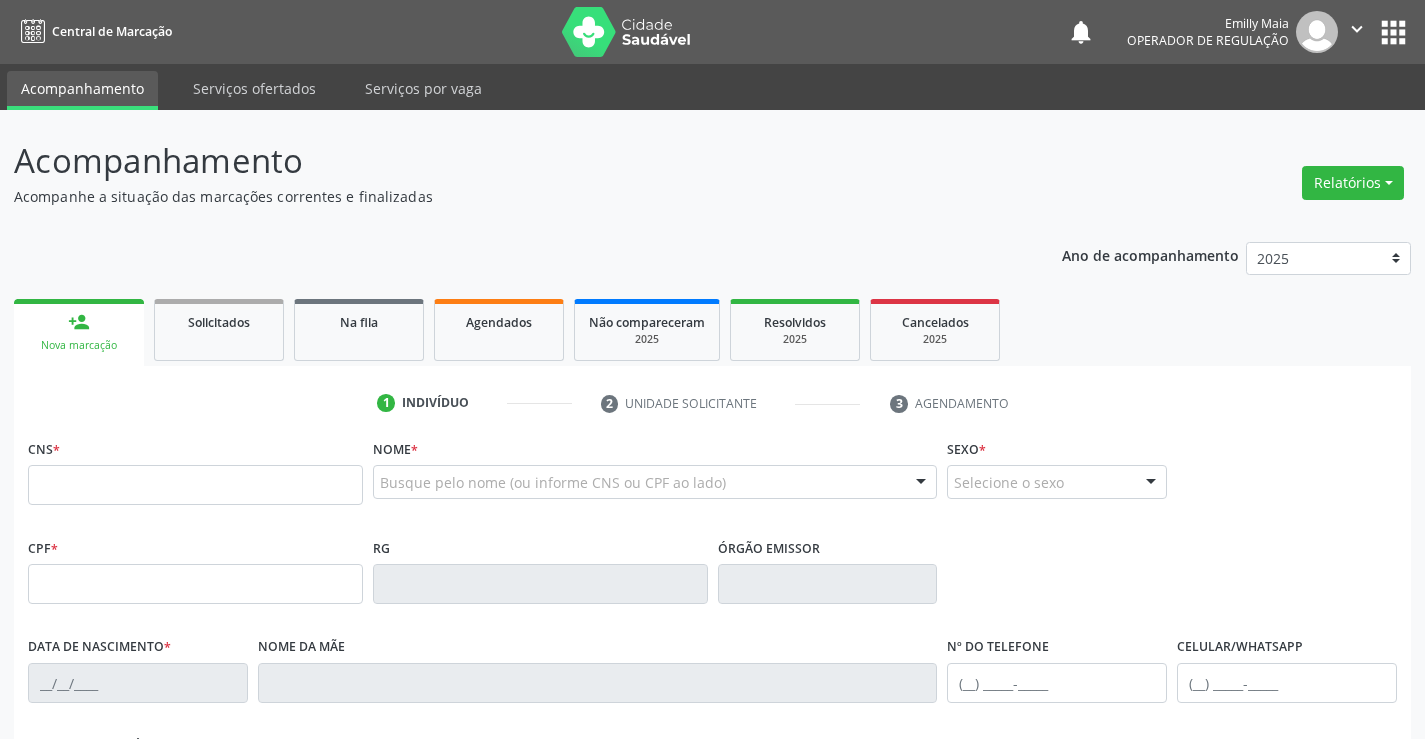 click on "CNS
*" at bounding box center (195, 469) 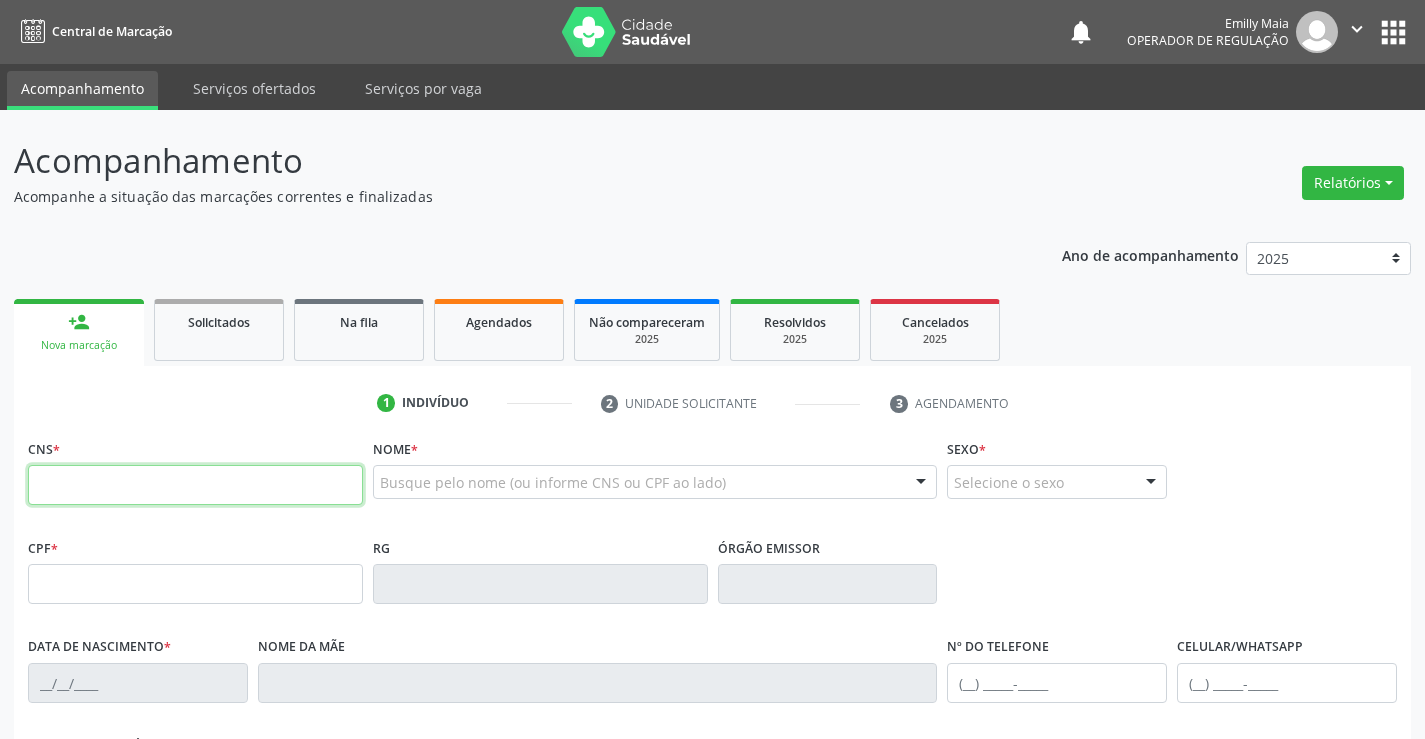 click at bounding box center (195, 485) 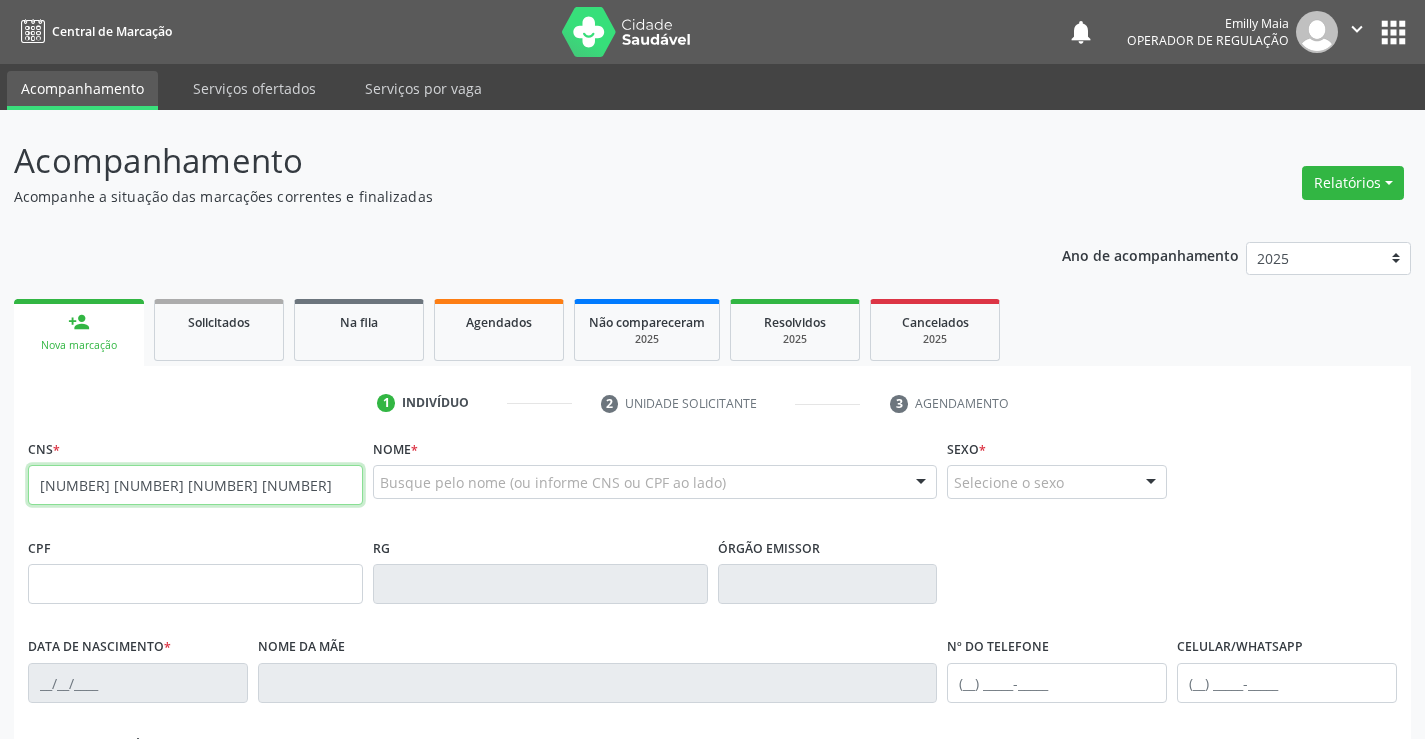 type on "[NUMBER] [NUMBER] [NUMBER] [NUMBER]" 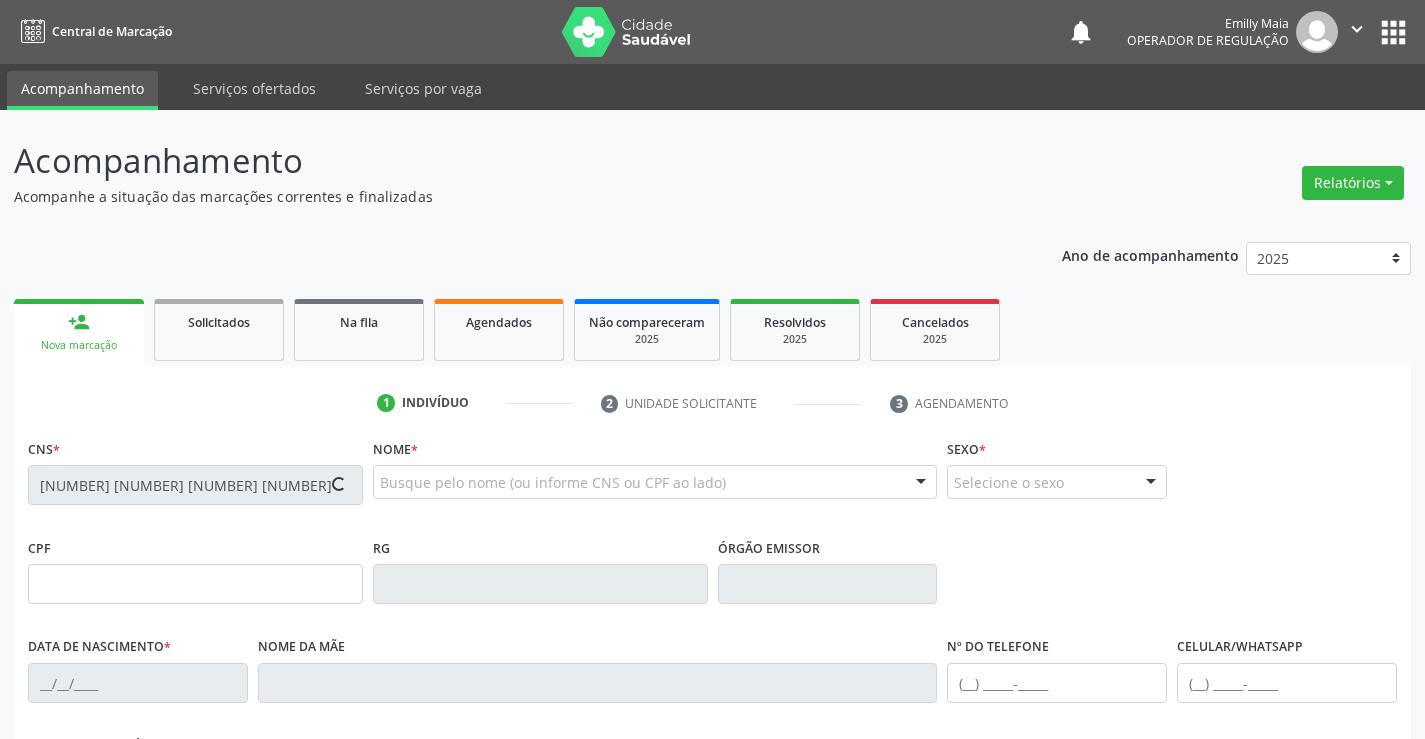 type on "[NUMBER]" 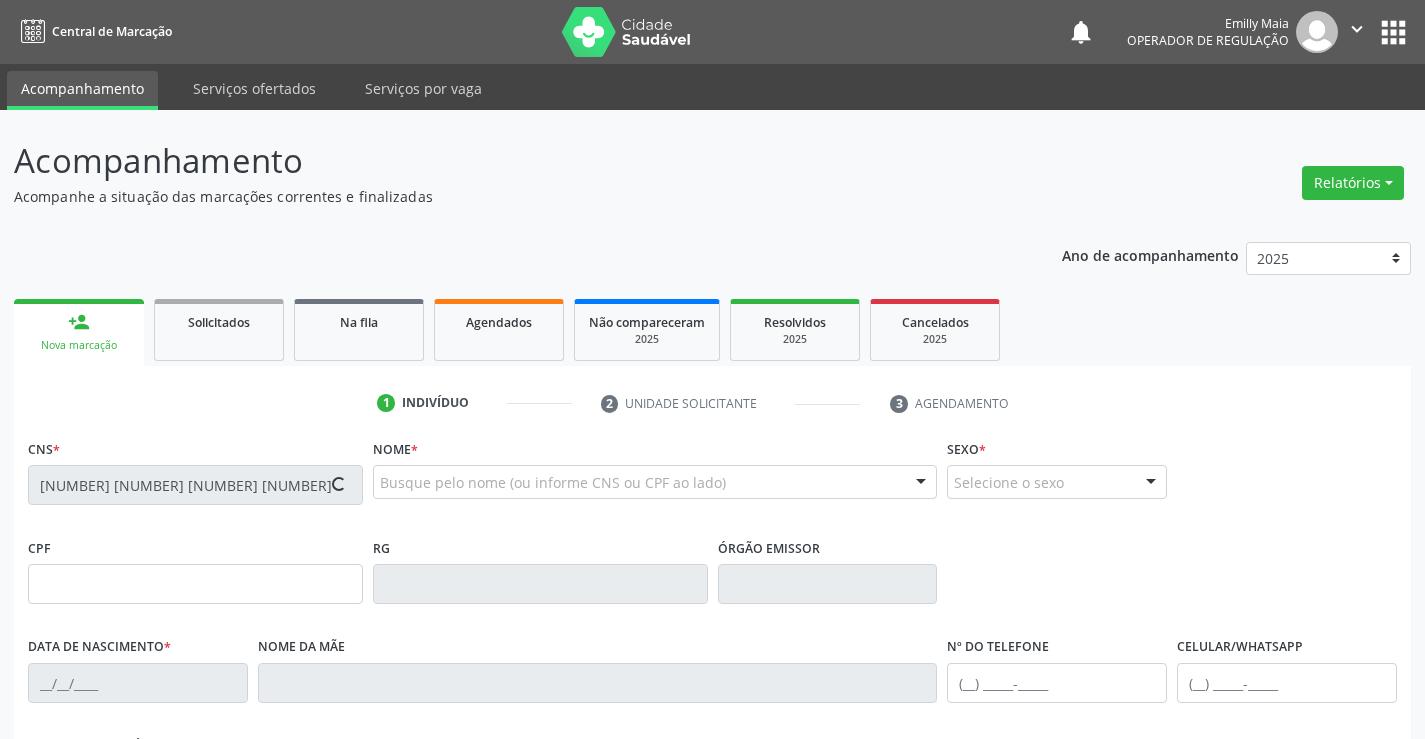 type on "[DATE]" 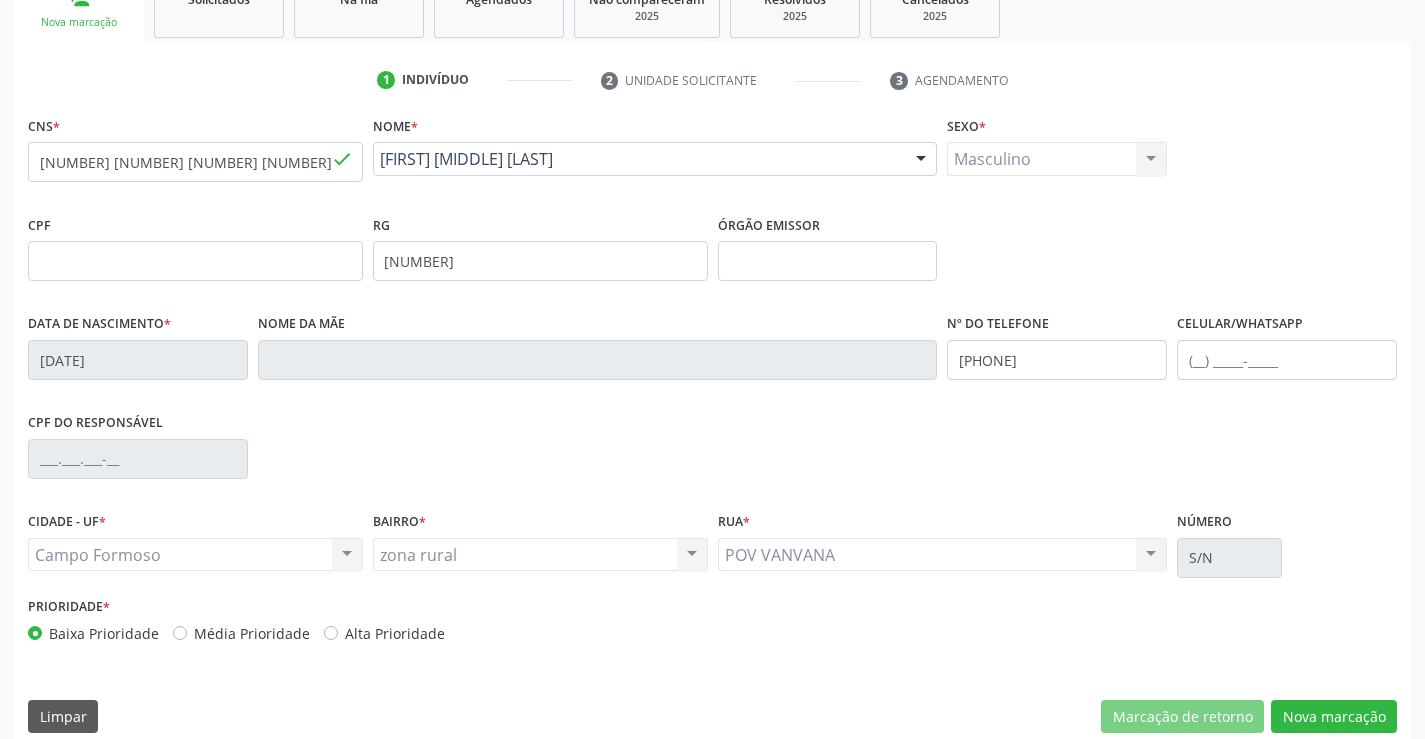 scroll, scrollTop: 345, scrollLeft: 0, axis: vertical 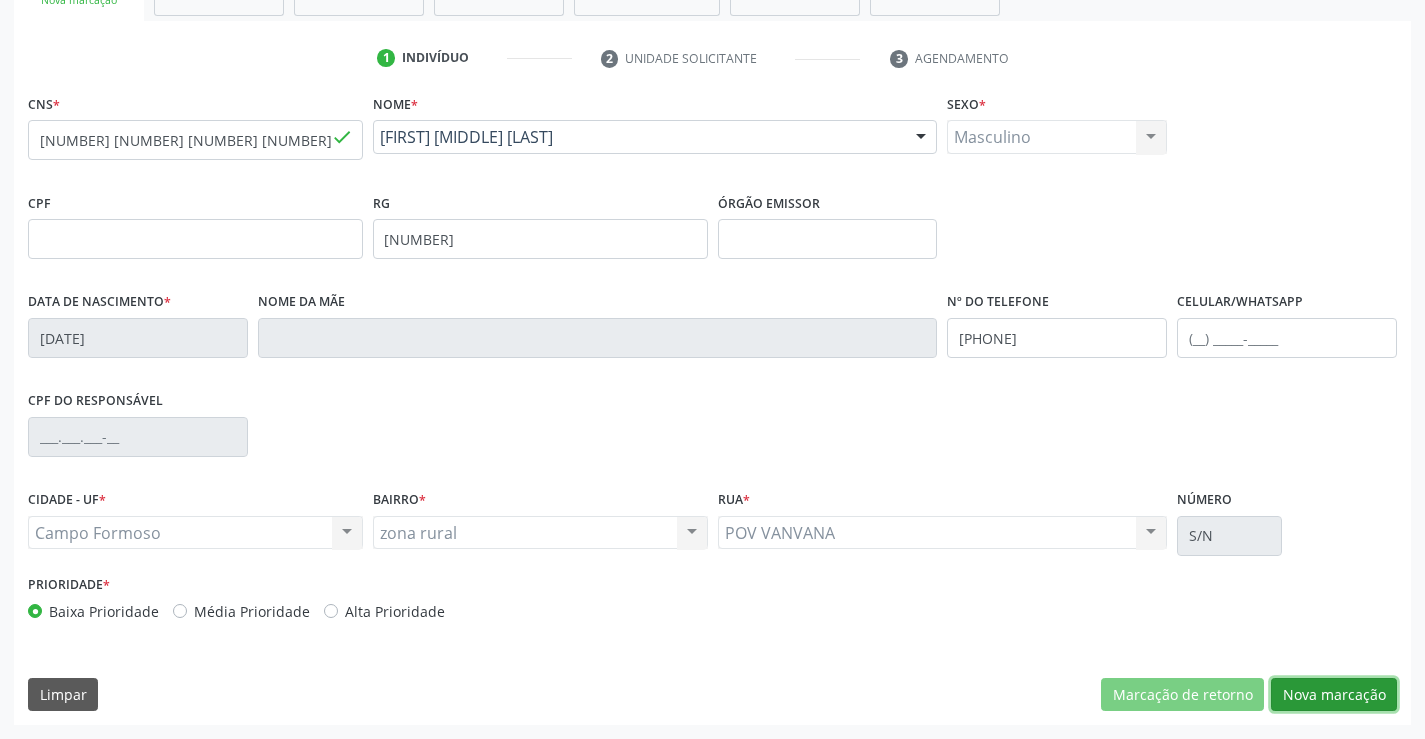 click on "Nova marcação" at bounding box center [1334, 695] 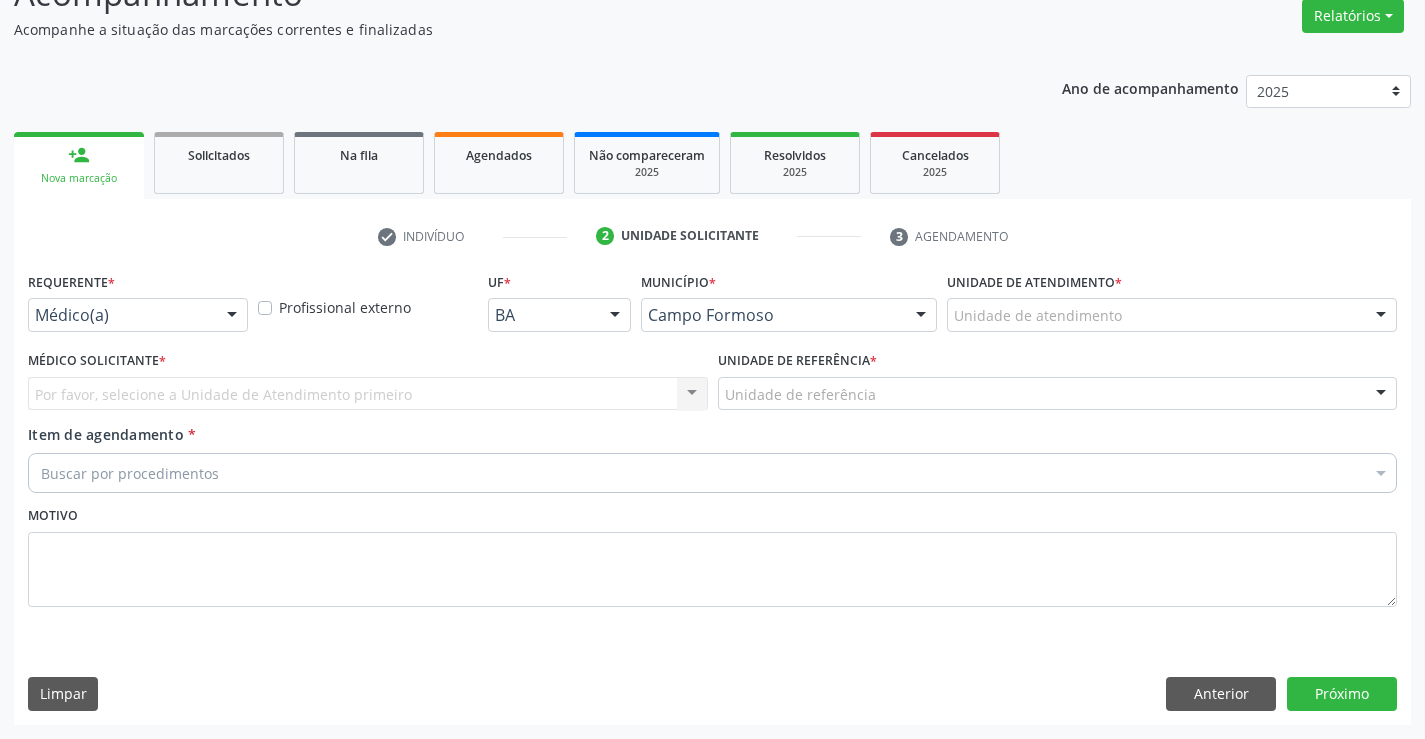 scroll, scrollTop: 167, scrollLeft: 0, axis: vertical 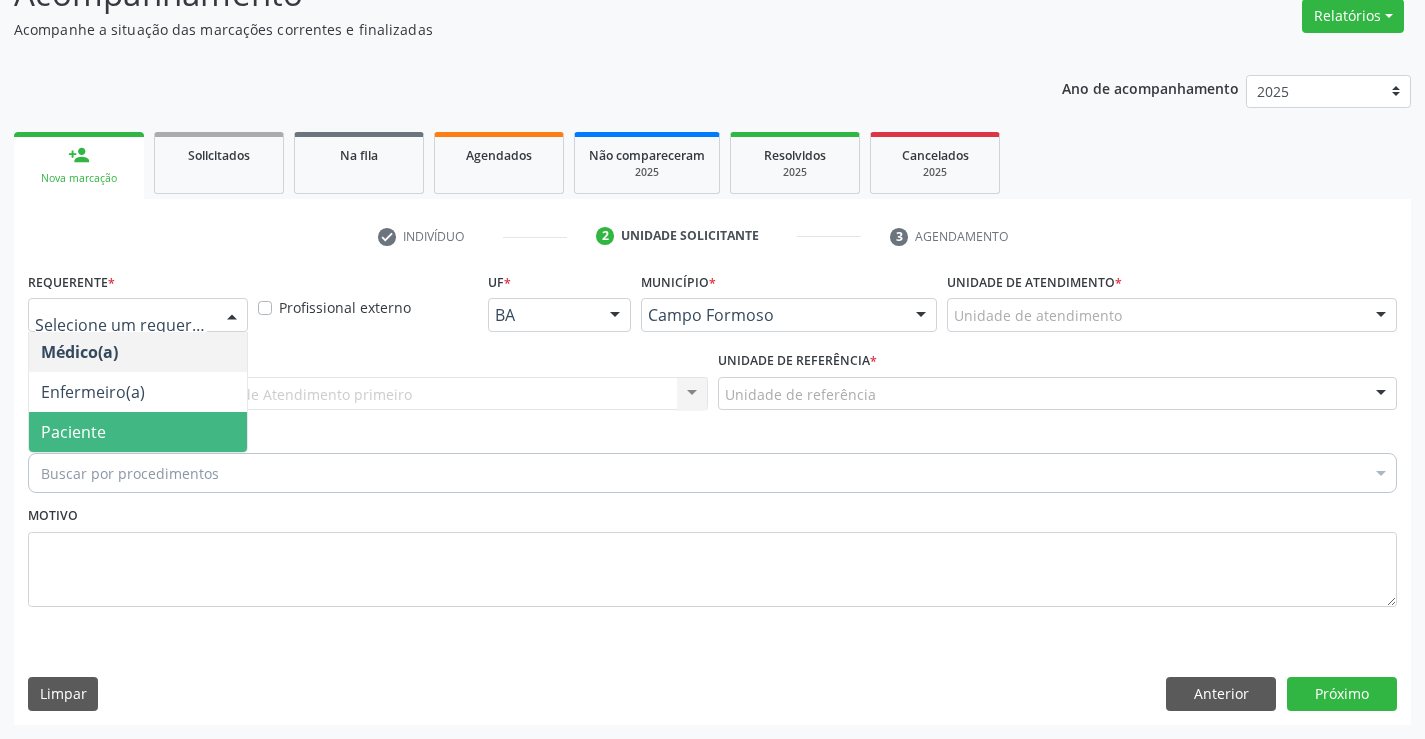 click on "Paciente" at bounding box center (138, 432) 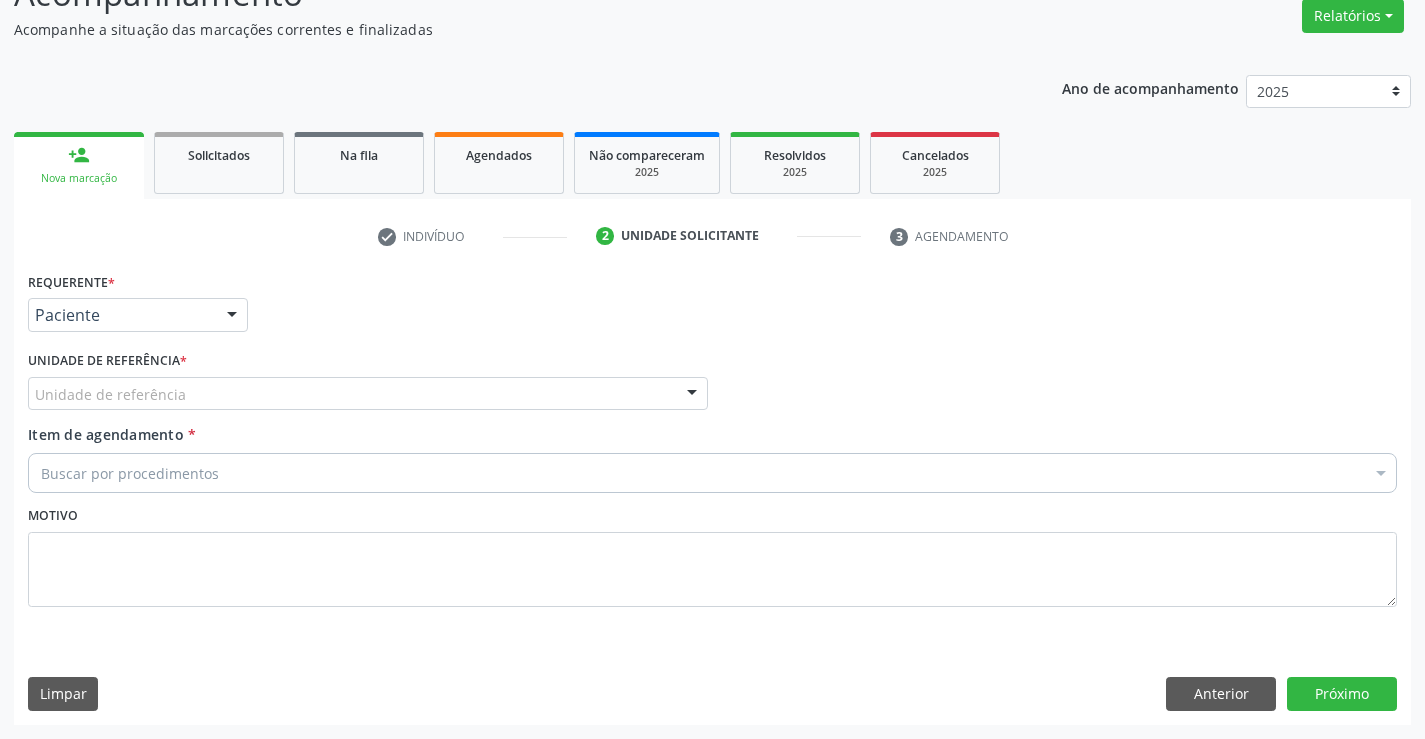 click on "Unidade de referência
*
Unidade de referência
Unidade Basica de Saude da Familia Dr Paulo Sudre   Centro de Enfrentamento Para Covid 19 de Campo Formoso   Central de Marcacao de Consultas e Exames de Campo Formoso   Vigilancia em Saude de Campo Formoso   PSF Lage dos Negros III   P S da Familia do Povoado de Caraibas   Unidade Basica de Saude da Familia Maninho Ferreira   P S de Curral da Ponta Psf Oseas Manoel da Silva   Farmacia Basica   Unidade Basica de Saude da Familia de Brejao da Caatinga   P S da Familia do Povoado de Pocos   P S da Familia do Povoado de Tiquara   P S da Familia do Povoado de Sao Tome   P S de Lages dos Negros   P S da Familia do Povoado de Tuiutiba   P S de Curral Velho   Centro de Saude Mutirao   Caps Centro de Atencao Psicossocial   Unidade Odontologica Movel   Unidade Basica de Saude da Familia Limoeiro   Unidade Basica de Saude da Familia Izabel Godinho de Freitas   Unidade Basica de Saude da Familia de Olho Dagua das Pombas" at bounding box center [368, 385] 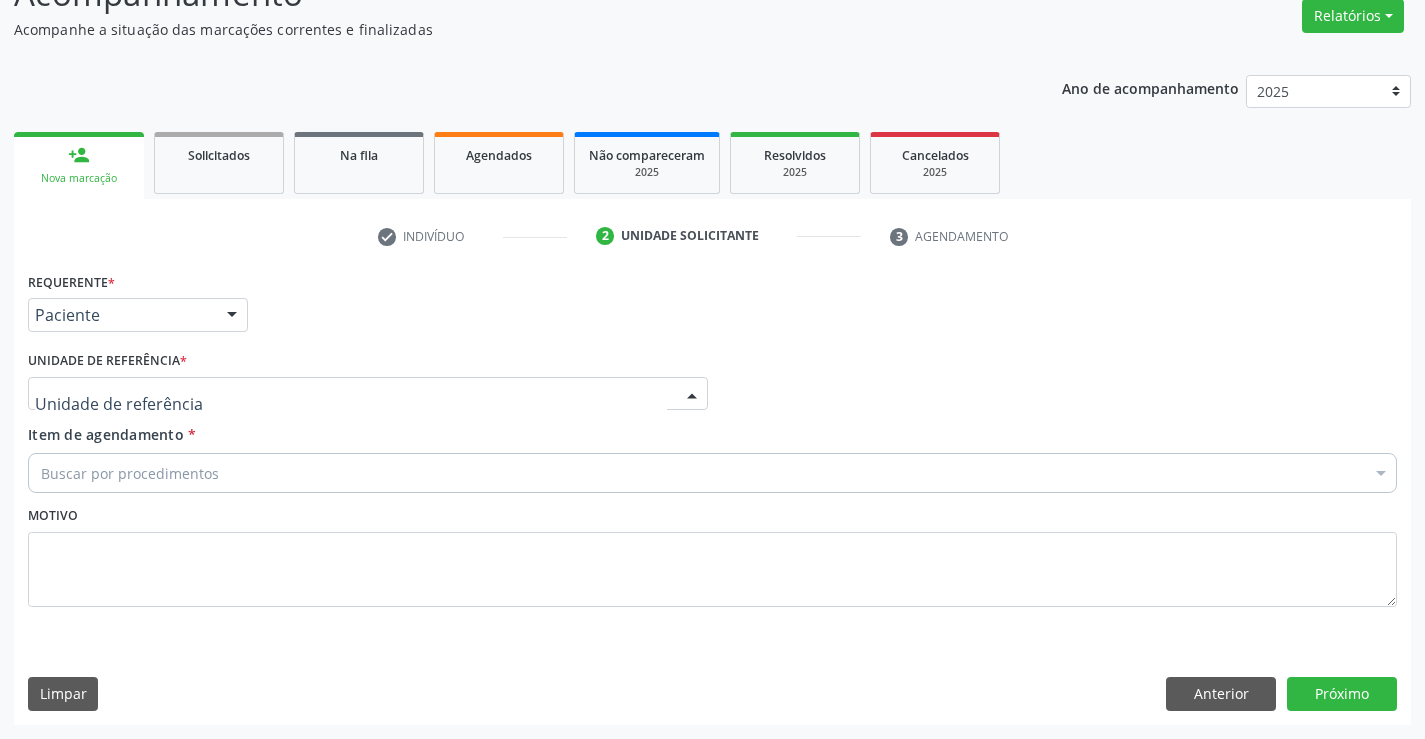 click at bounding box center (368, 394) 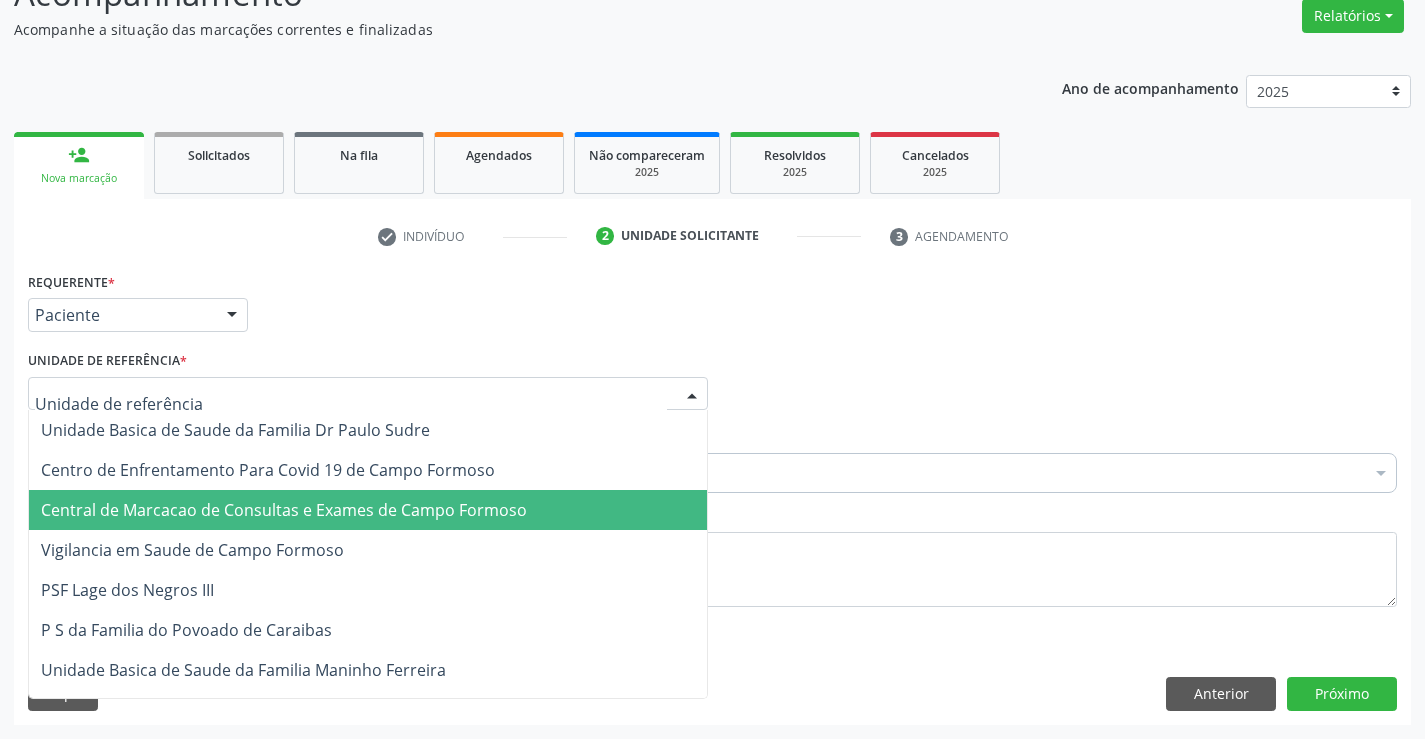 click on "Central de Marcacao de Consultas e Exames de Campo Formoso" at bounding box center (284, 510) 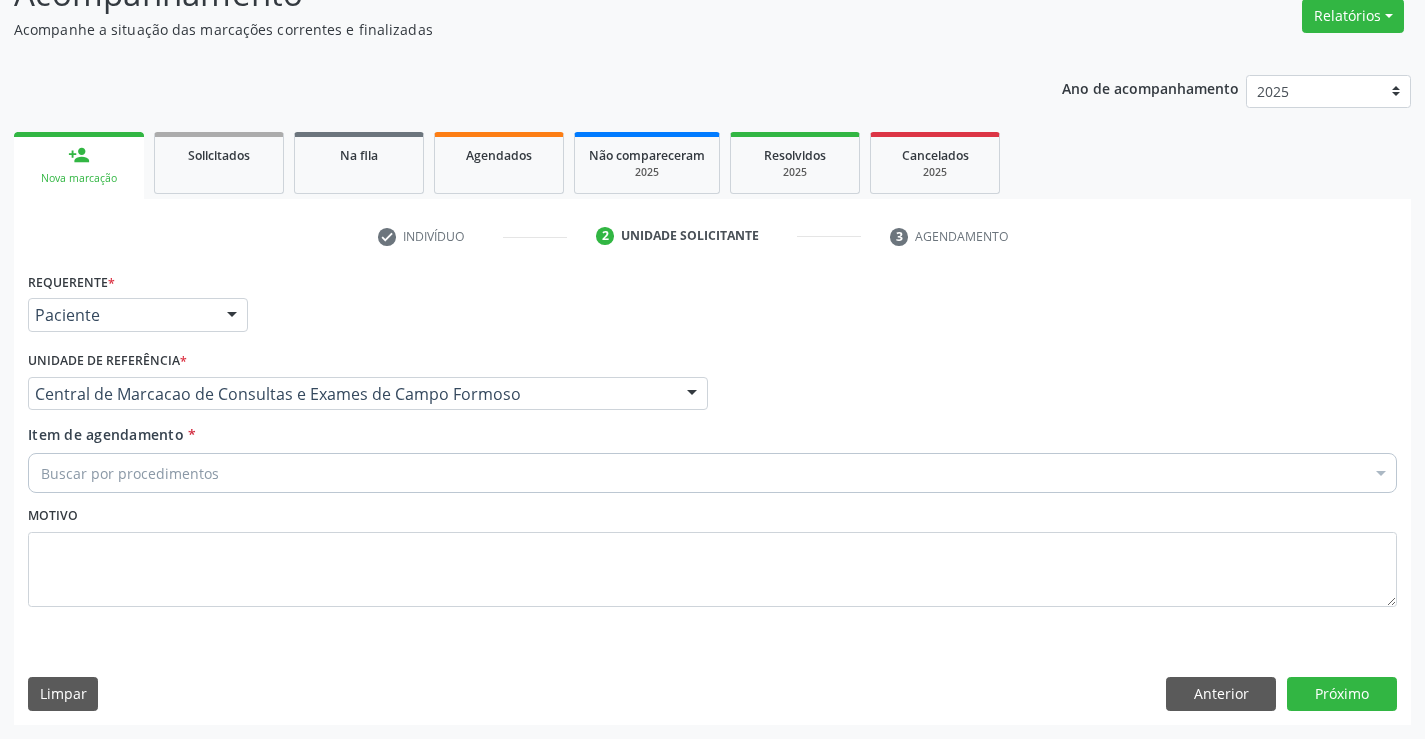 click on "Buscar por procedimentos" at bounding box center [712, 473] 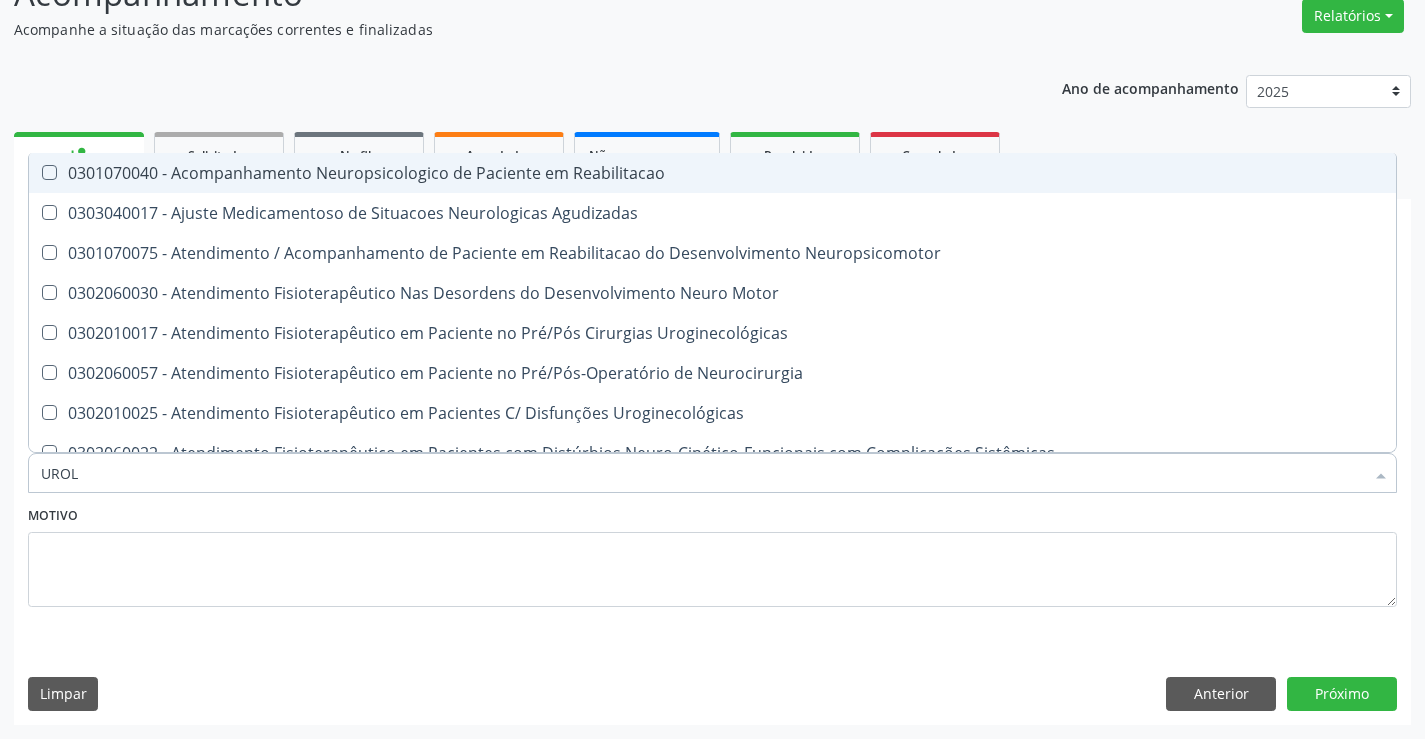 type on "UROLO" 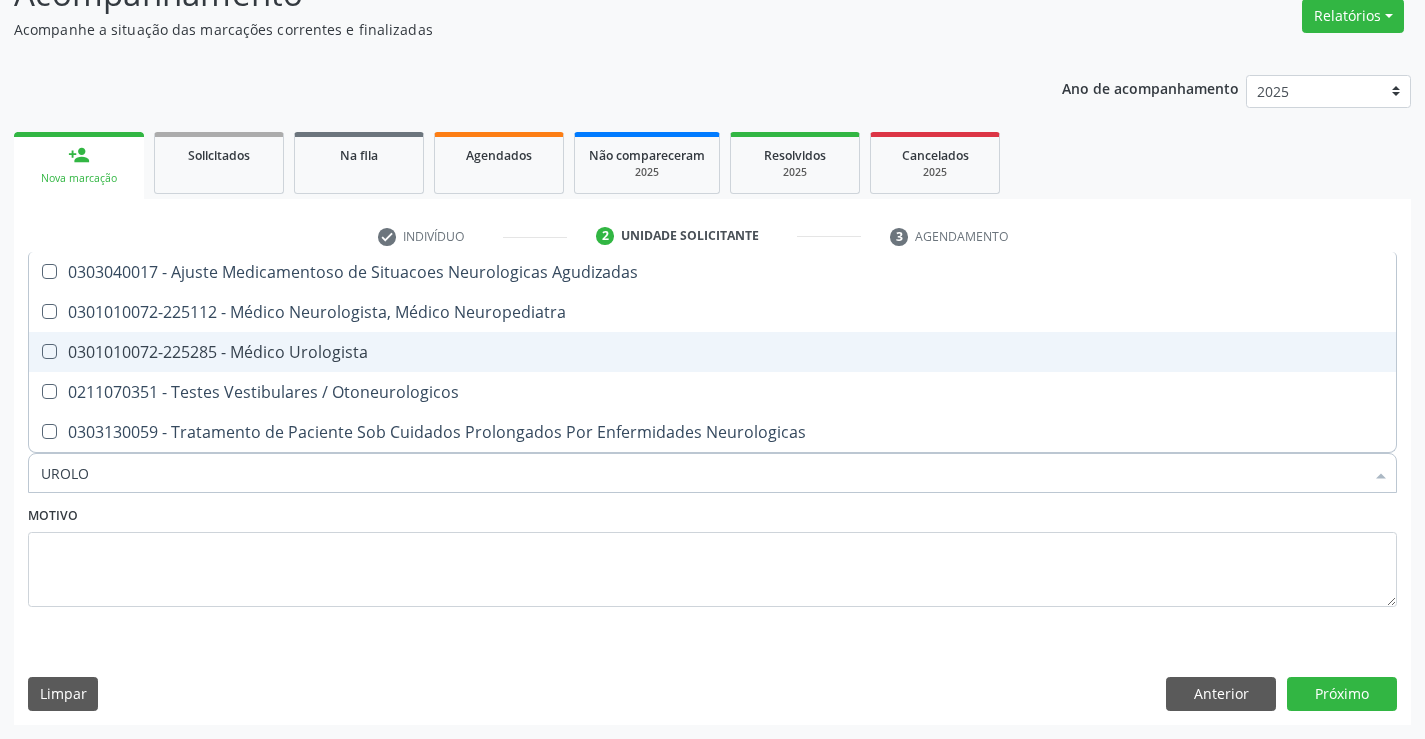click on "0301010072-225285 - Médico Urologista" at bounding box center (712, 352) 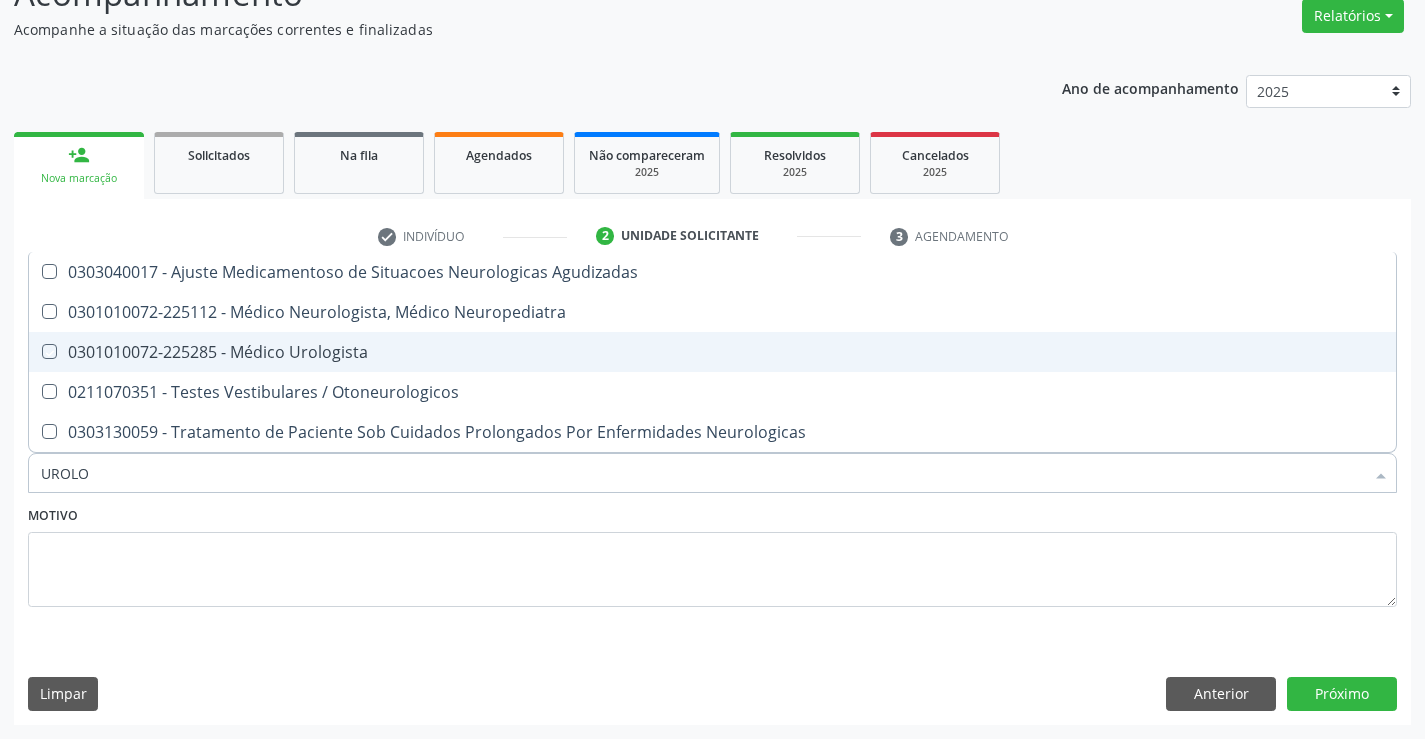 checkbox on "true" 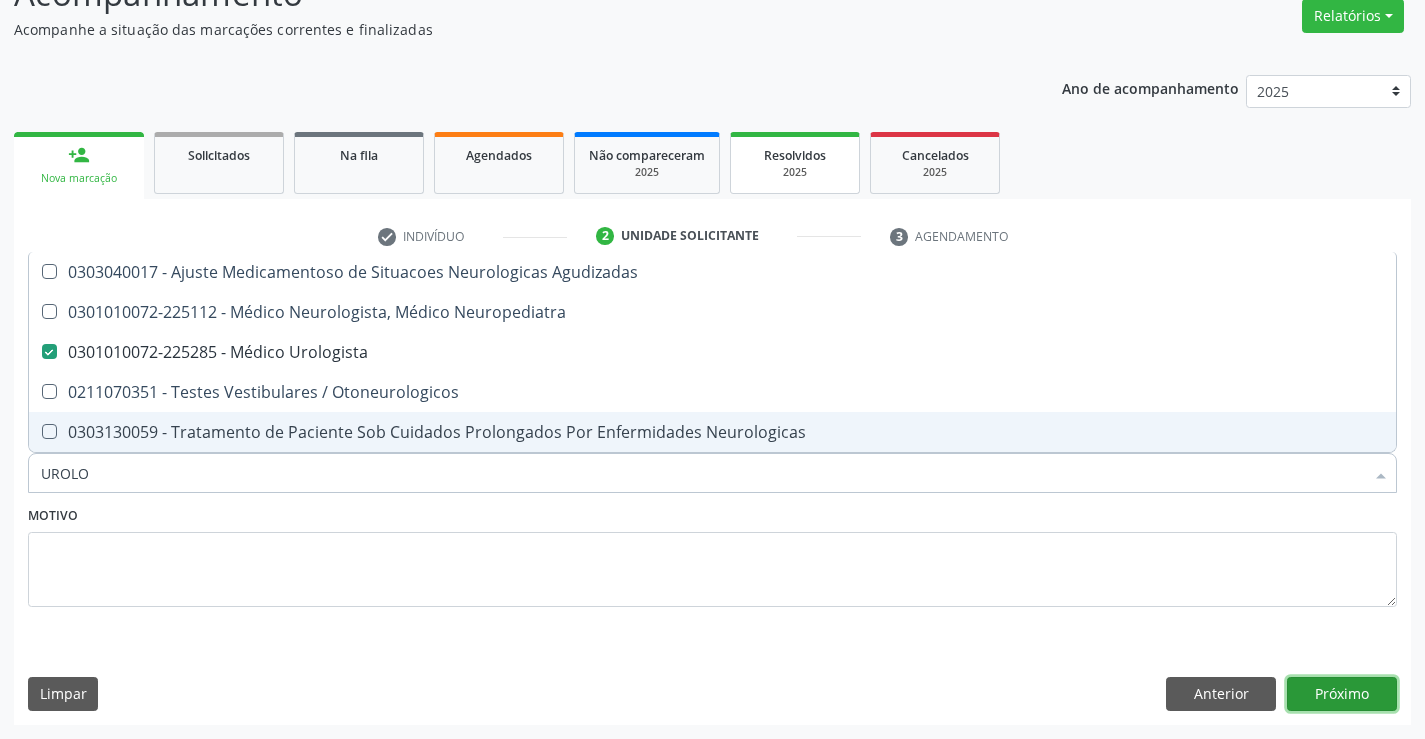 click on "Próximo" at bounding box center [1342, 694] 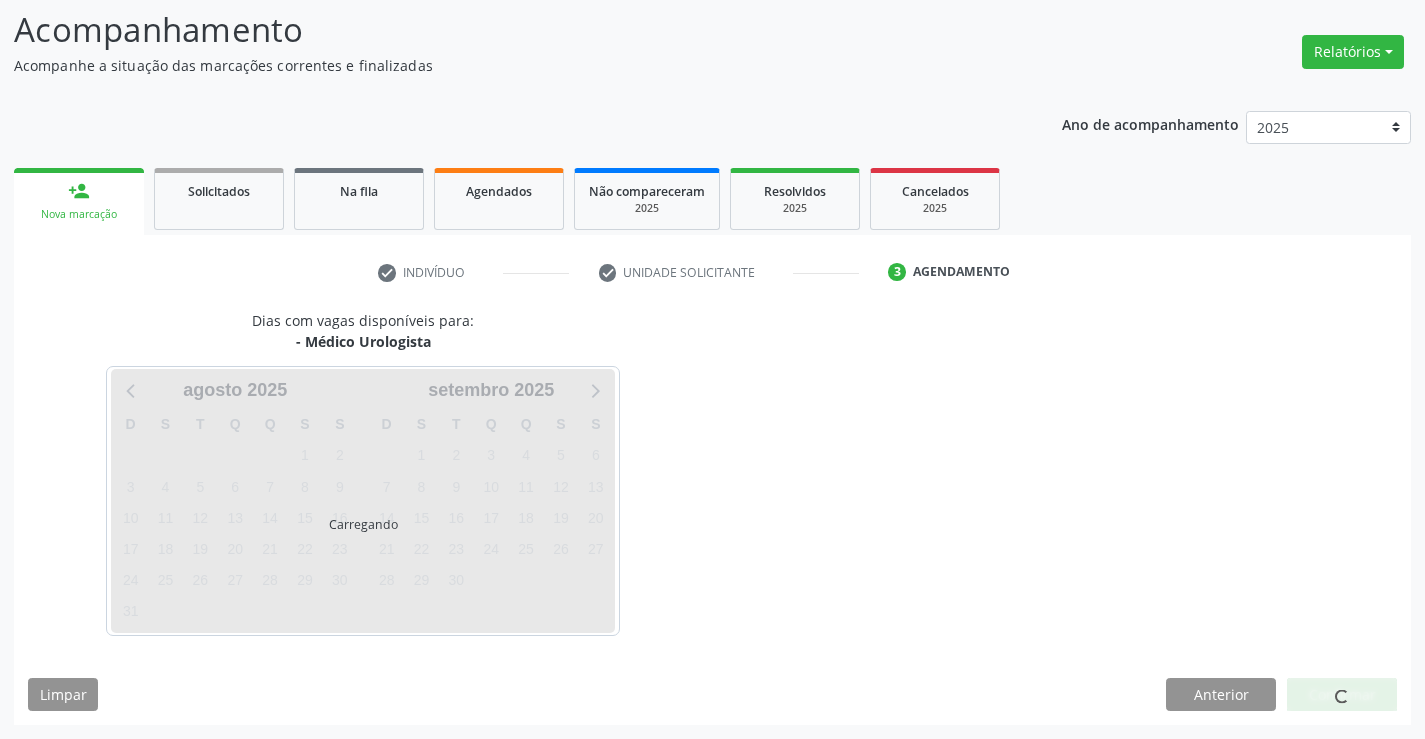 scroll, scrollTop: 167, scrollLeft: 0, axis: vertical 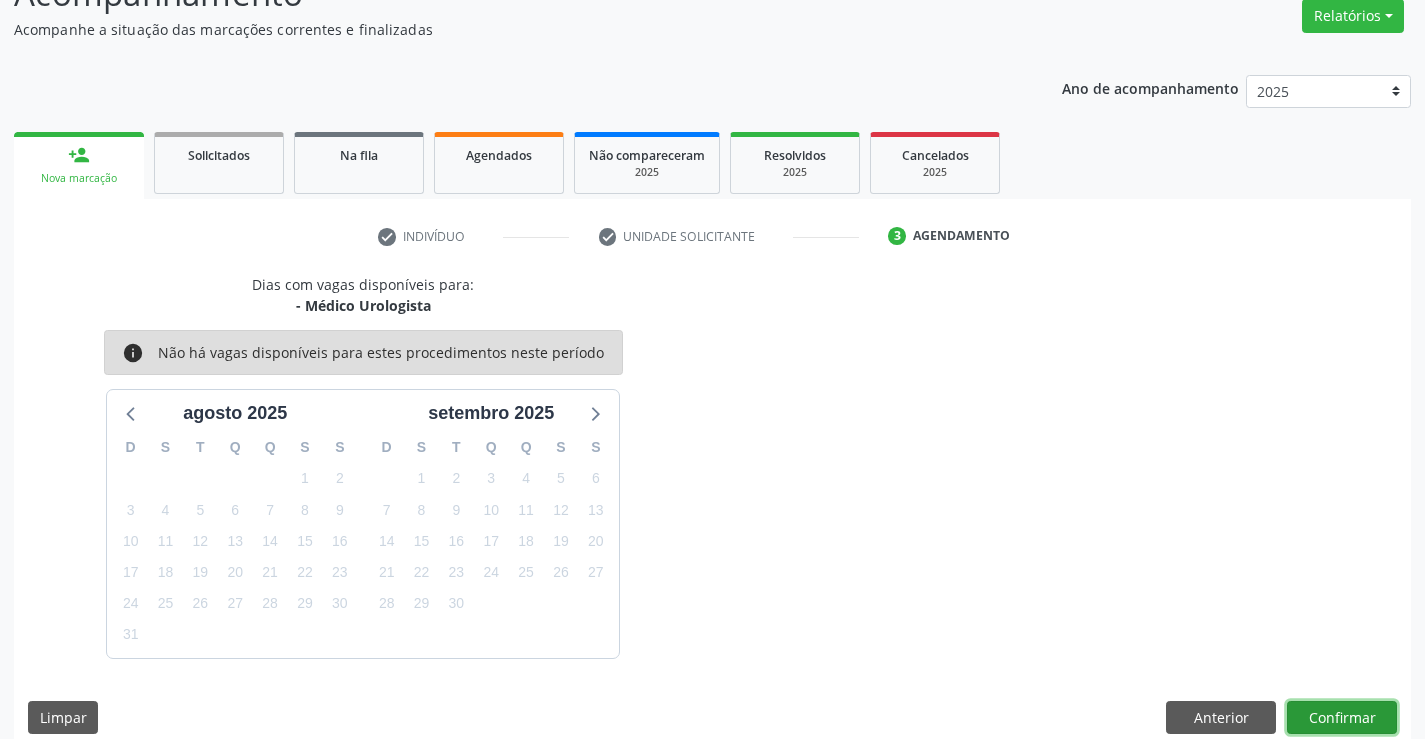 click on "Confirmar" at bounding box center [1342, 718] 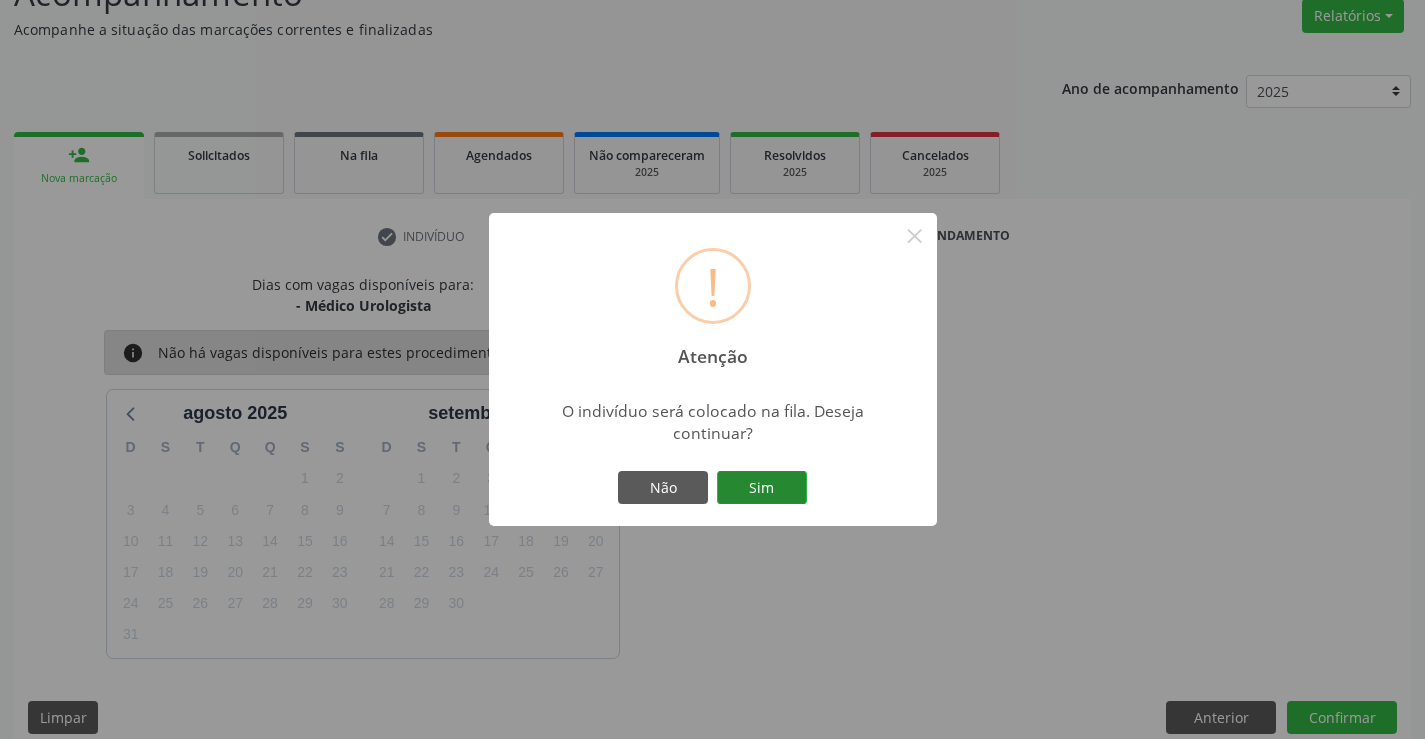 click on "Sim" at bounding box center [762, 488] 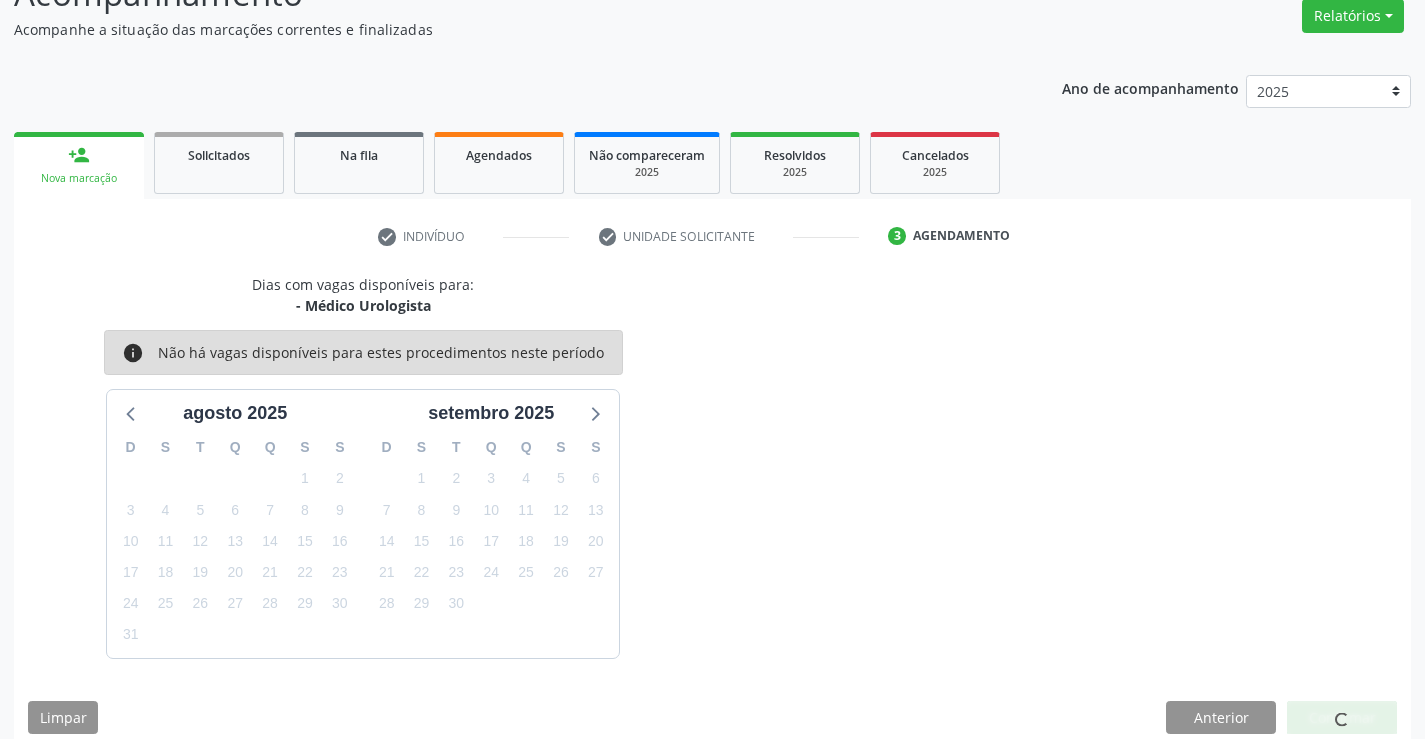 scroll, scrollTop: 0, scrollLeft: 0, axis: both 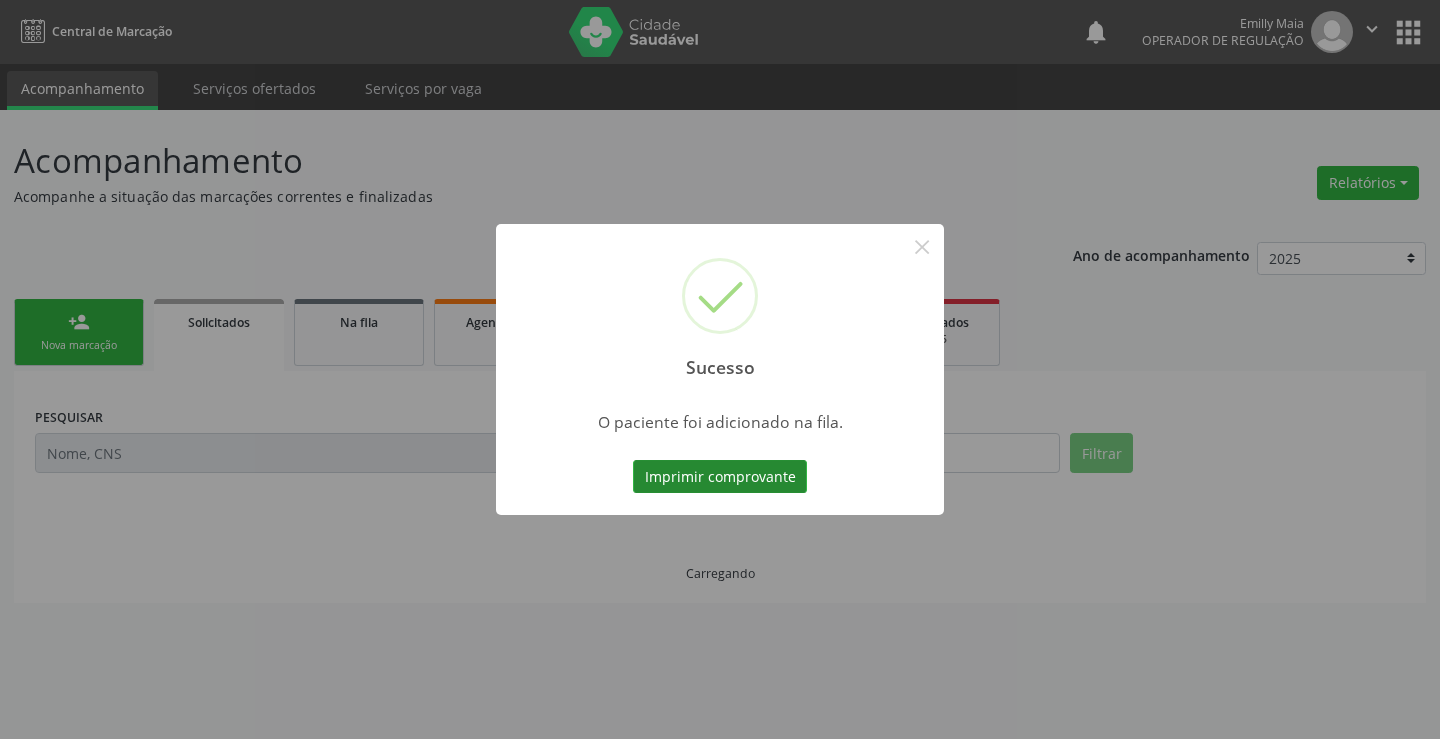 click on "Imprimir comprovante" at bounding box center [720, 477] 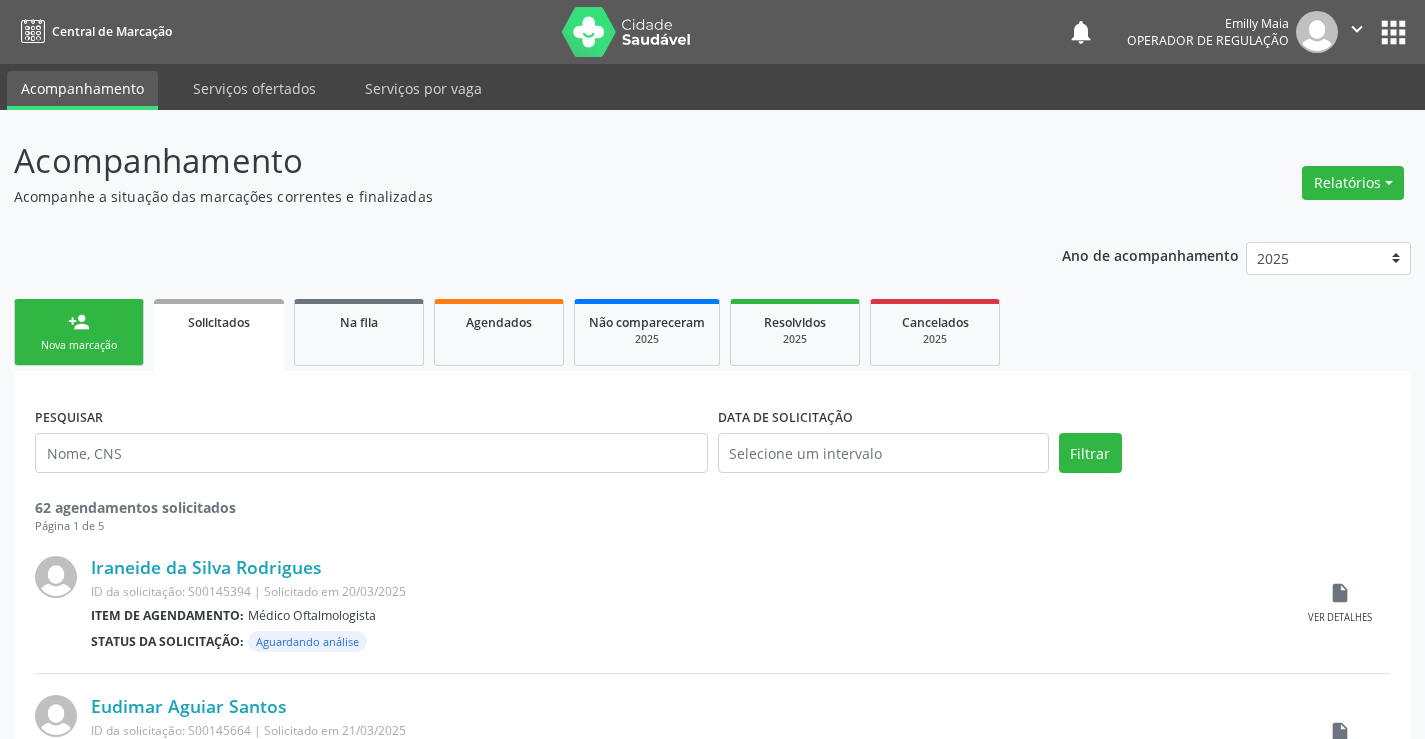 click on "" at bounding box center [1357, 29] 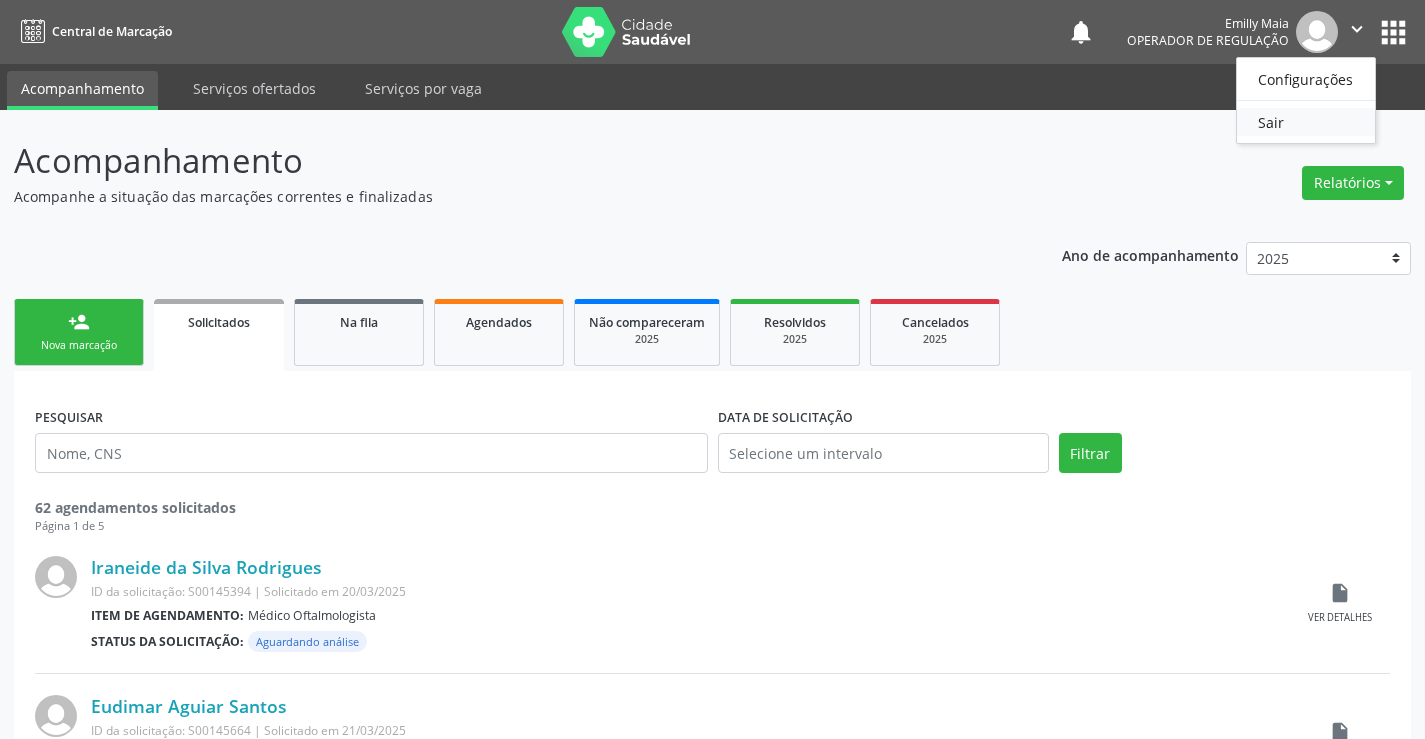 click on "Sair" at bounding box center (1306, 122) 